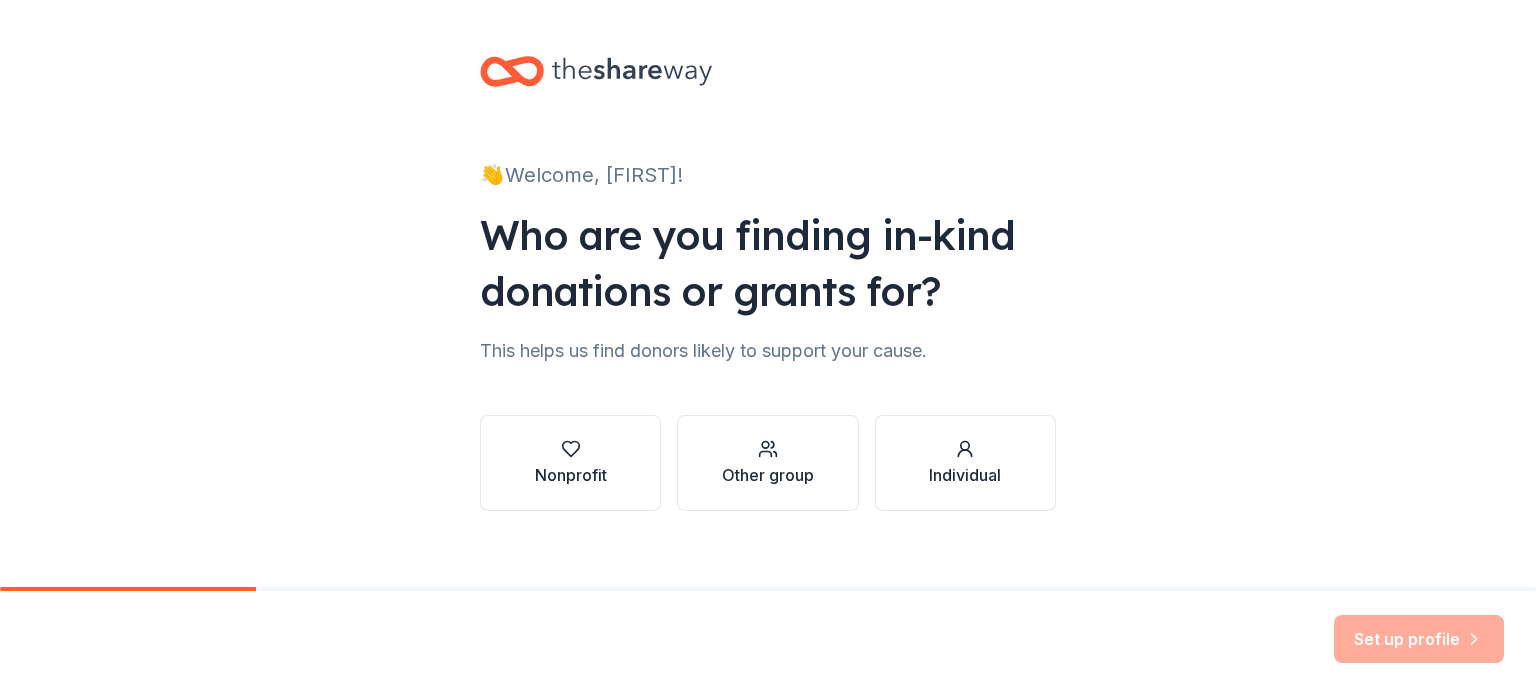 scroll, scrollTop: 0, scrollLeft: 0, axis: both 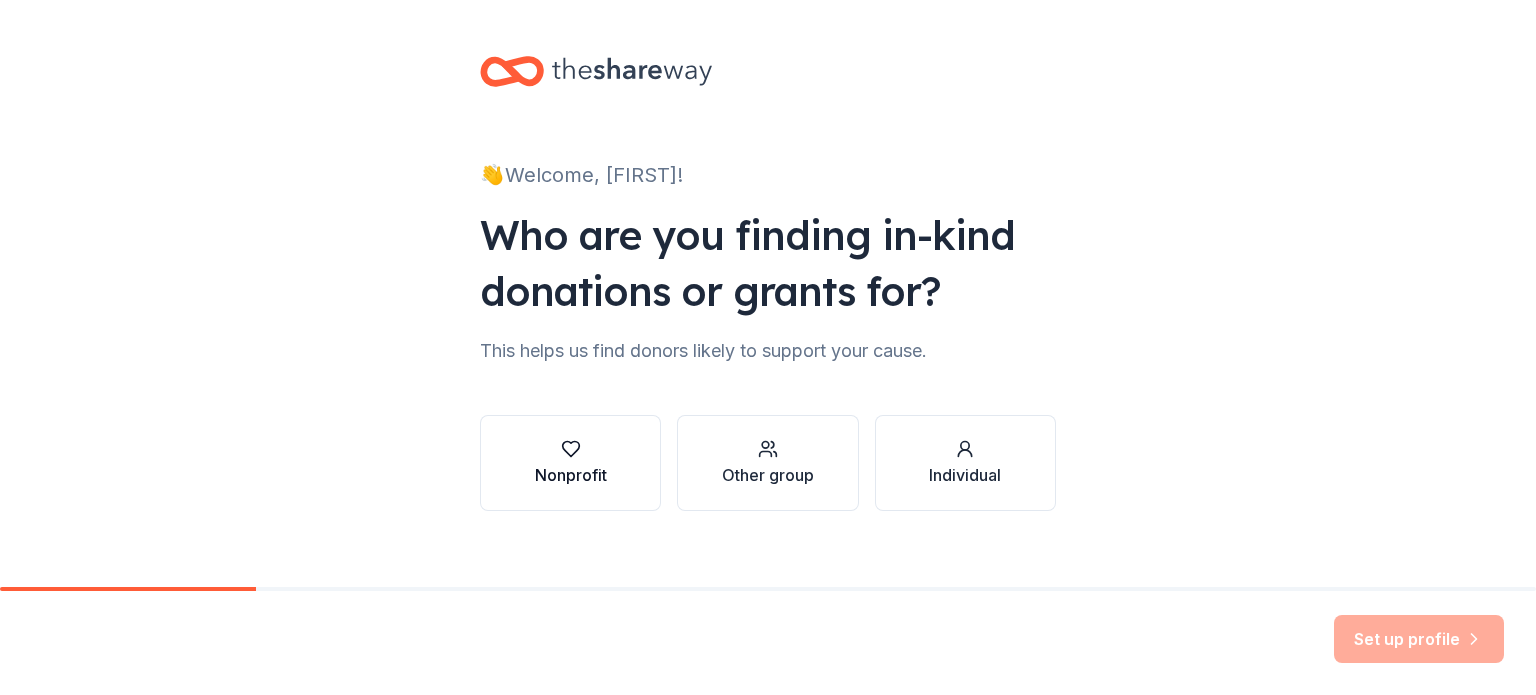 click at bounding box center [571, 449] 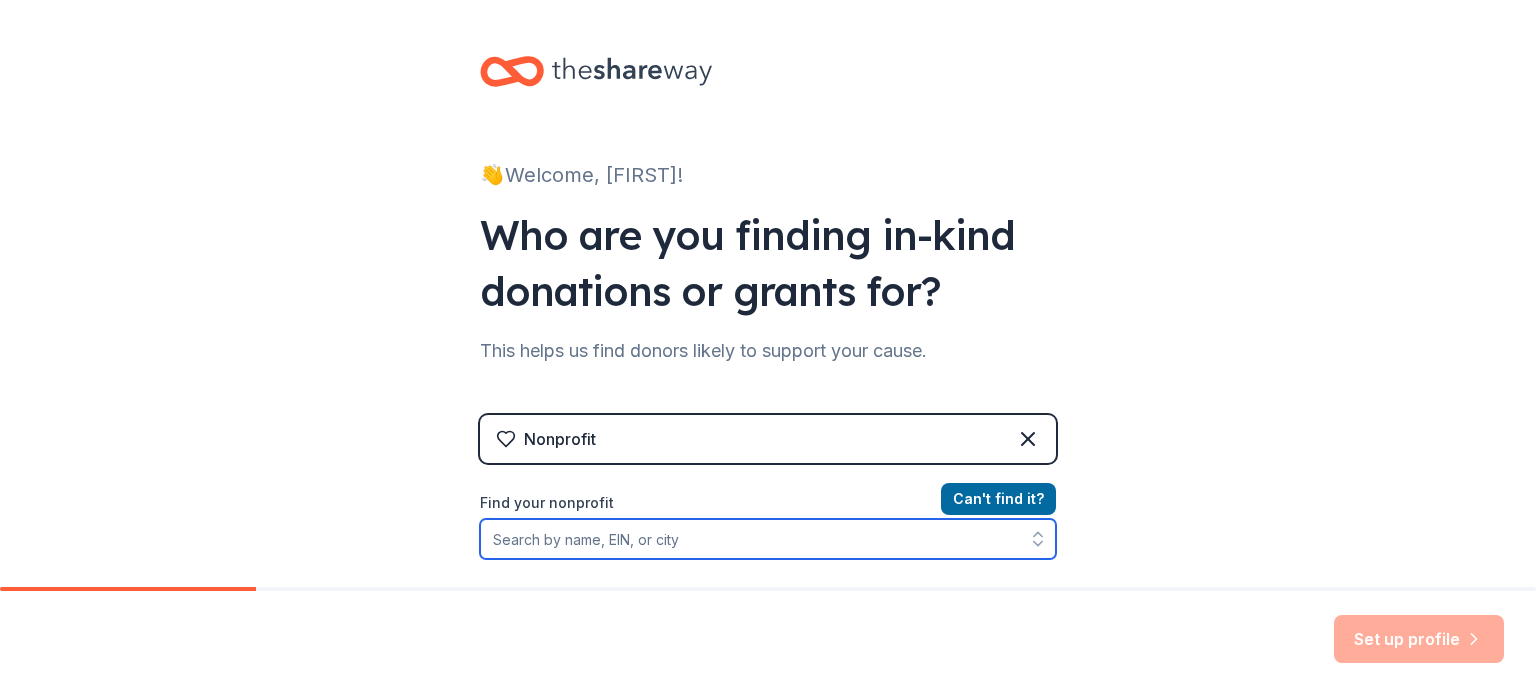 click on "Find your nonprofit" at bounding box center [768, 539] 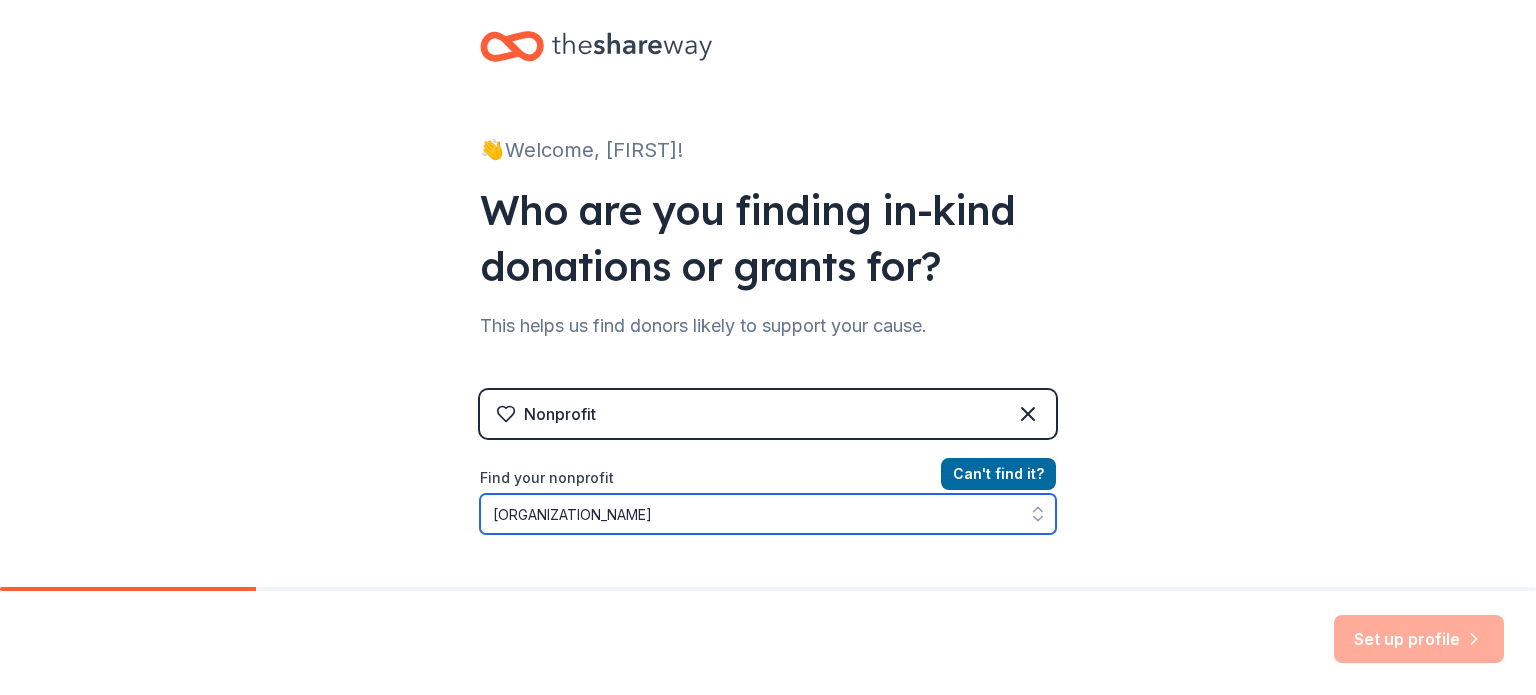 scroll, scrollTop: 0, scrollLeft: 0, axis: both 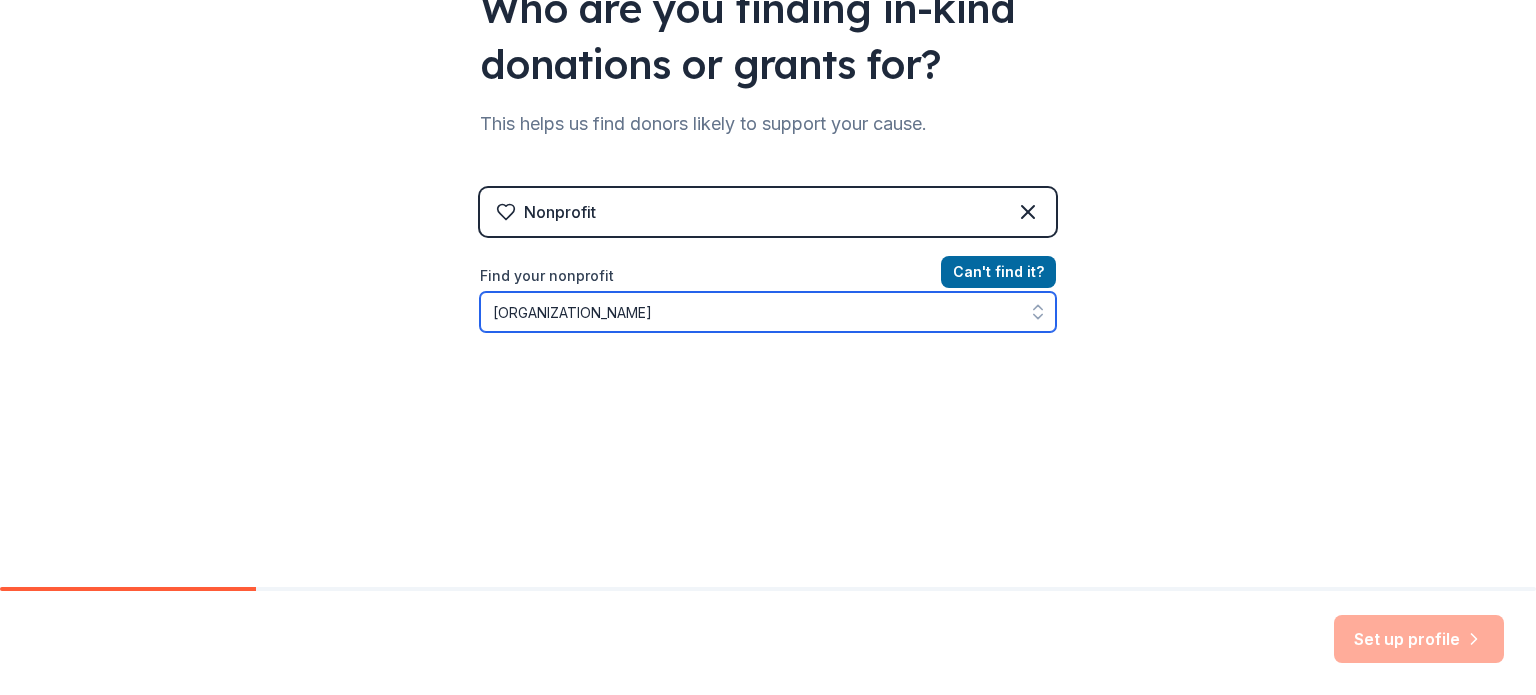 click 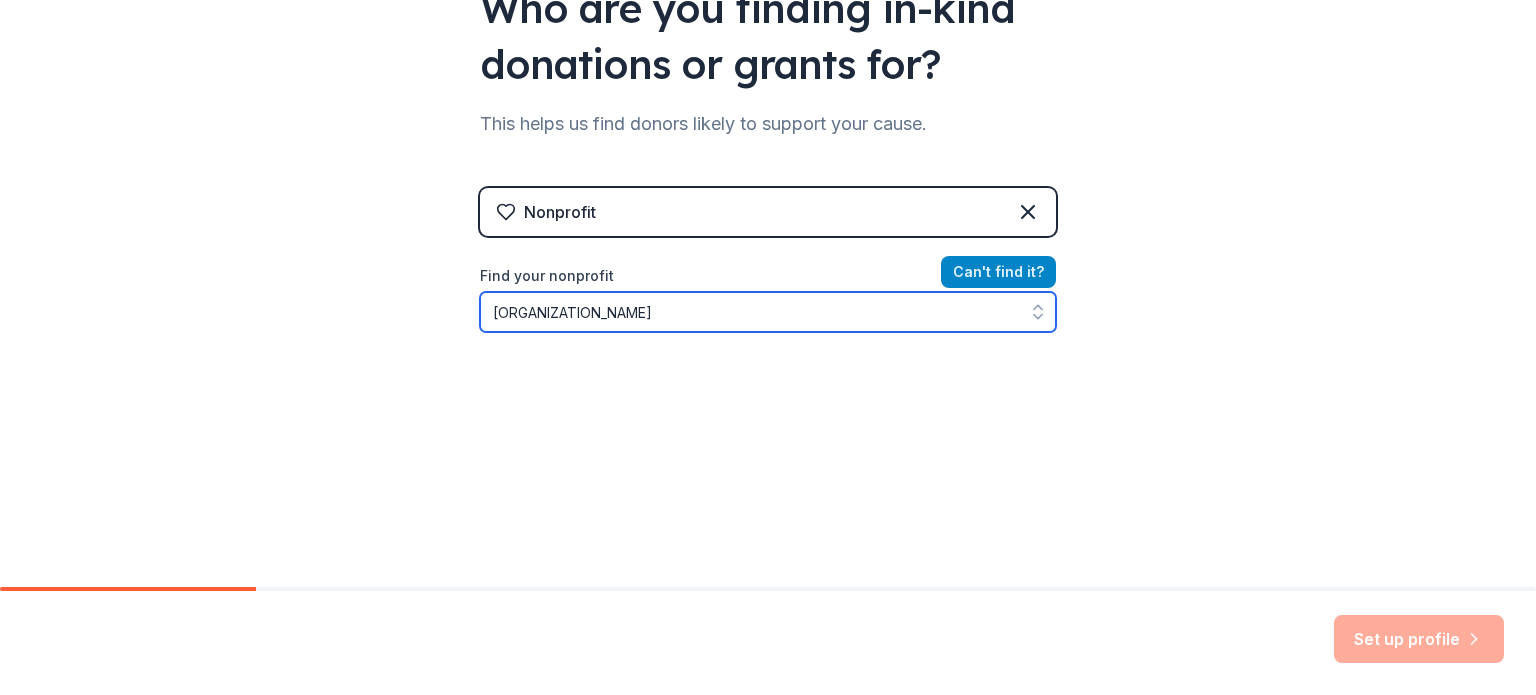 type on "[ORGANIZATION_NAME]" 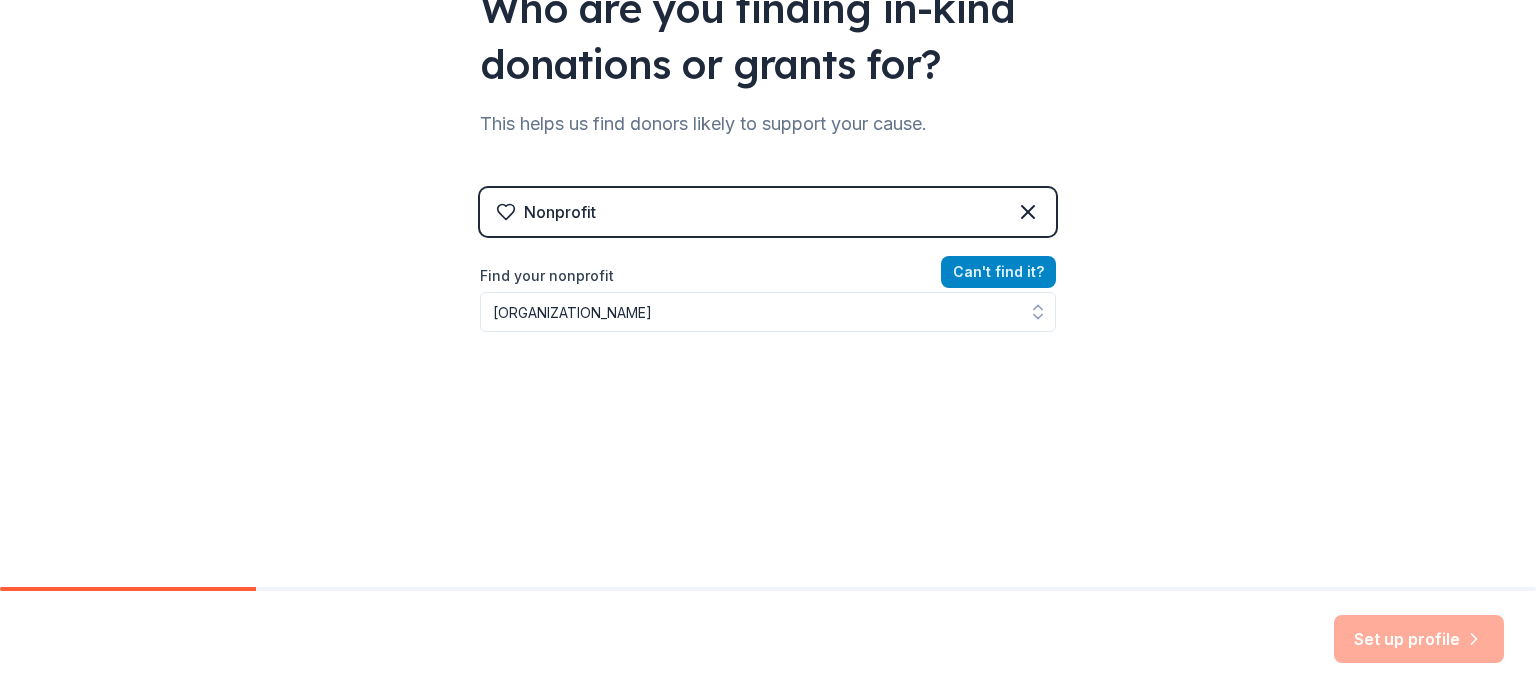 click on "Can ' t find it?" at bounding box center (998, 272) 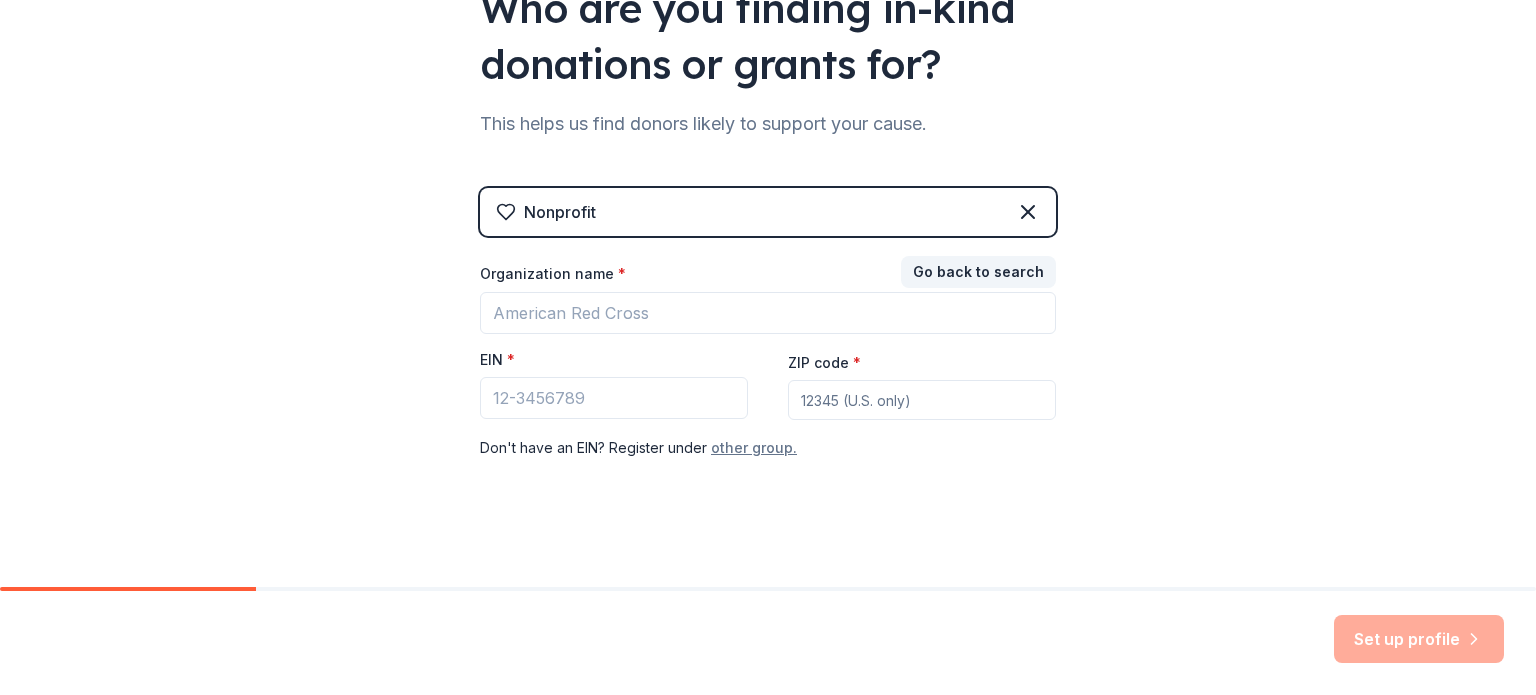 click on "other group." at bounding box center [754, 448] 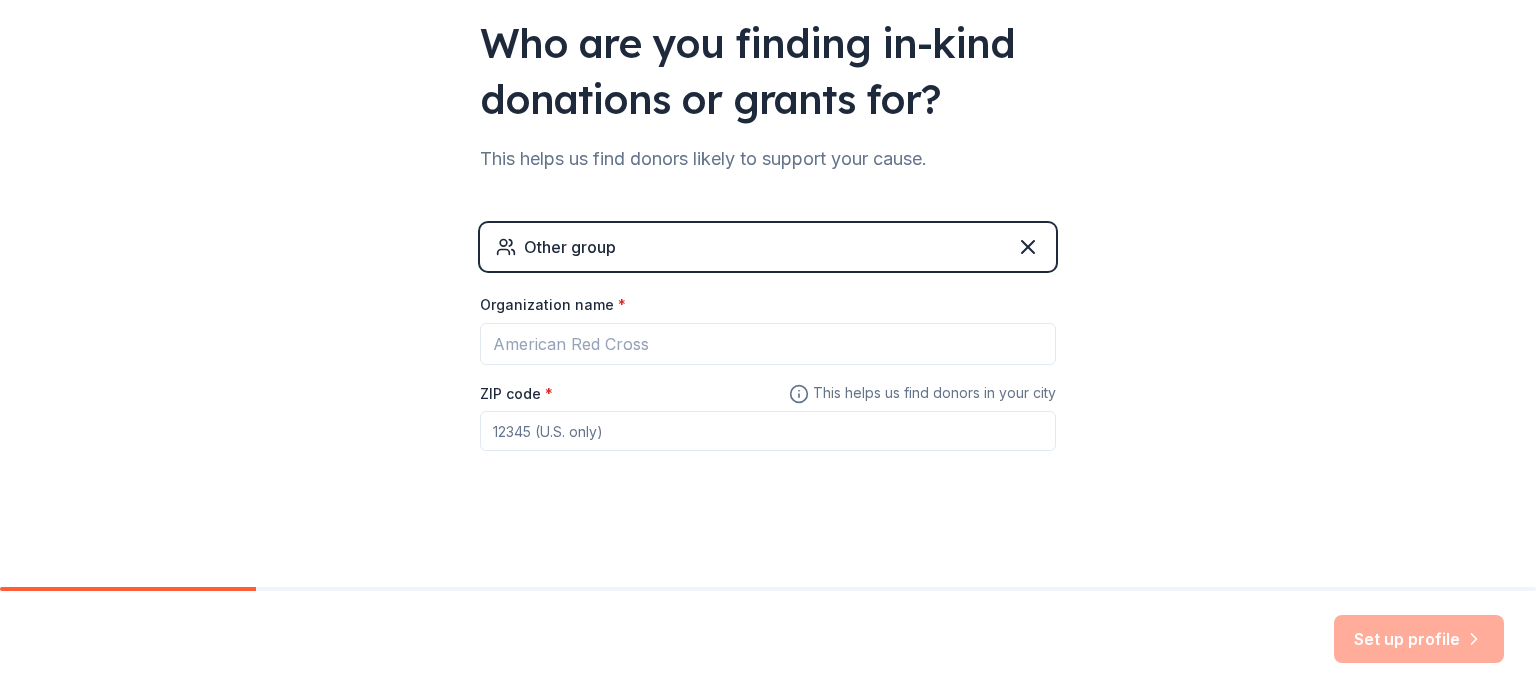 scroll, scrollTop: 192, scrollLeft: 0, axis: vertical 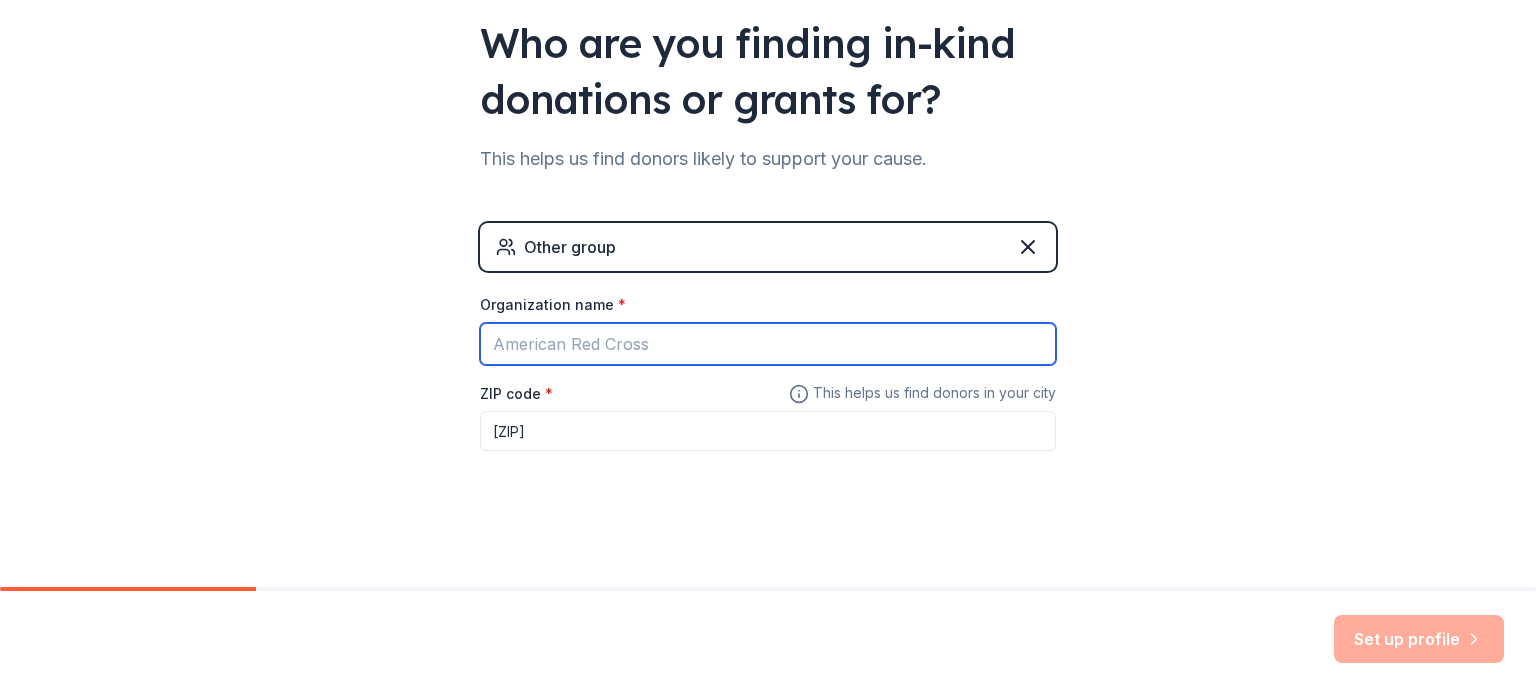 drag, startPoint x: 646, startPoint y: 343, endPoint x: 580, endPoint y: 348, distance: 66.189125 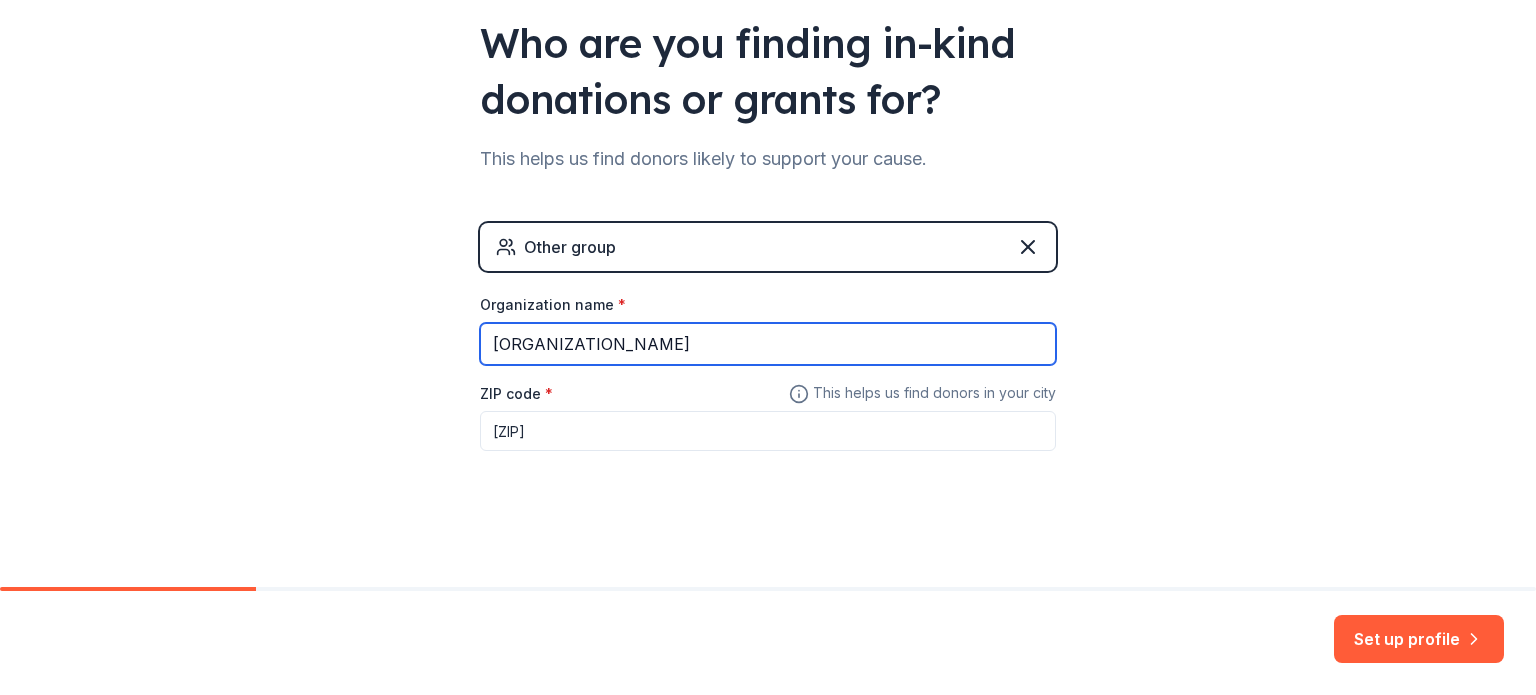 scroll, scrollTop: 92, scrollLeft: 0, axis: vertical 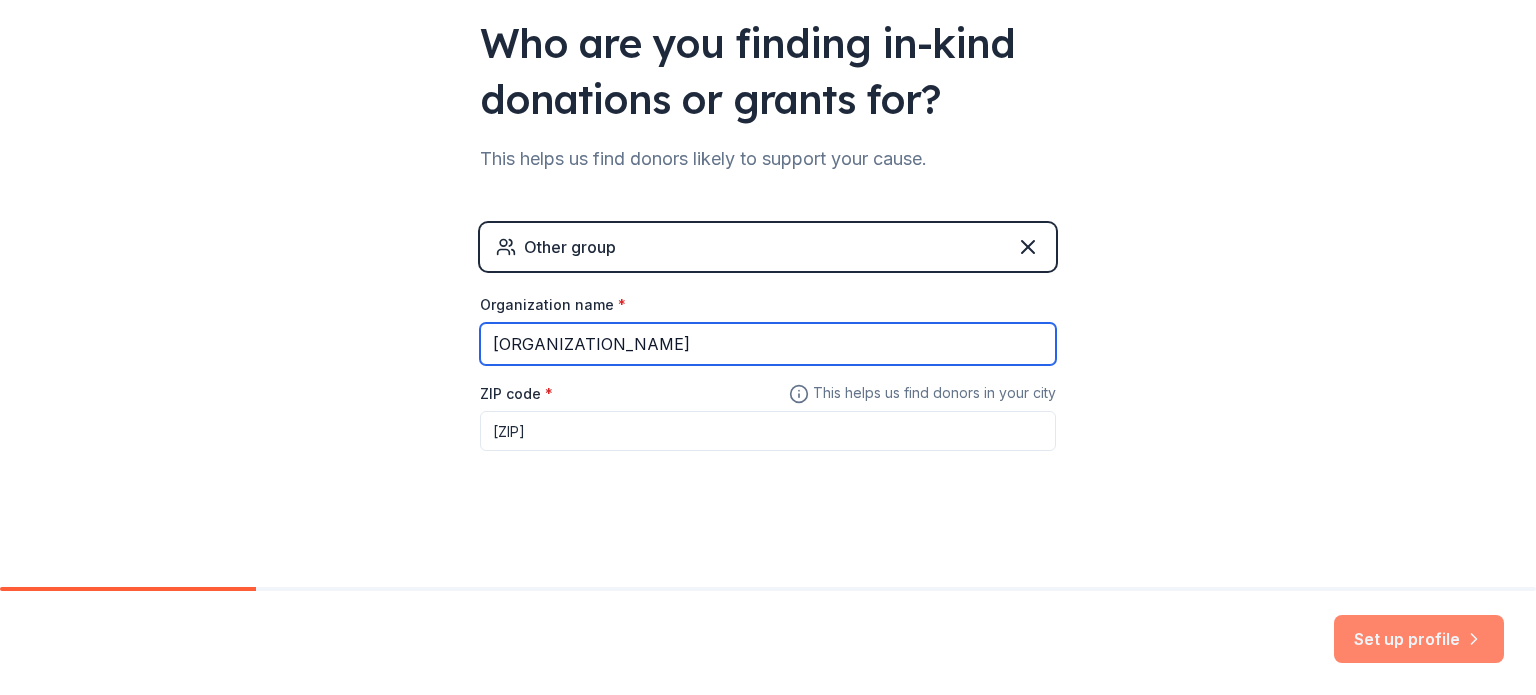 type on "[ORGANIZATION_NAME]" 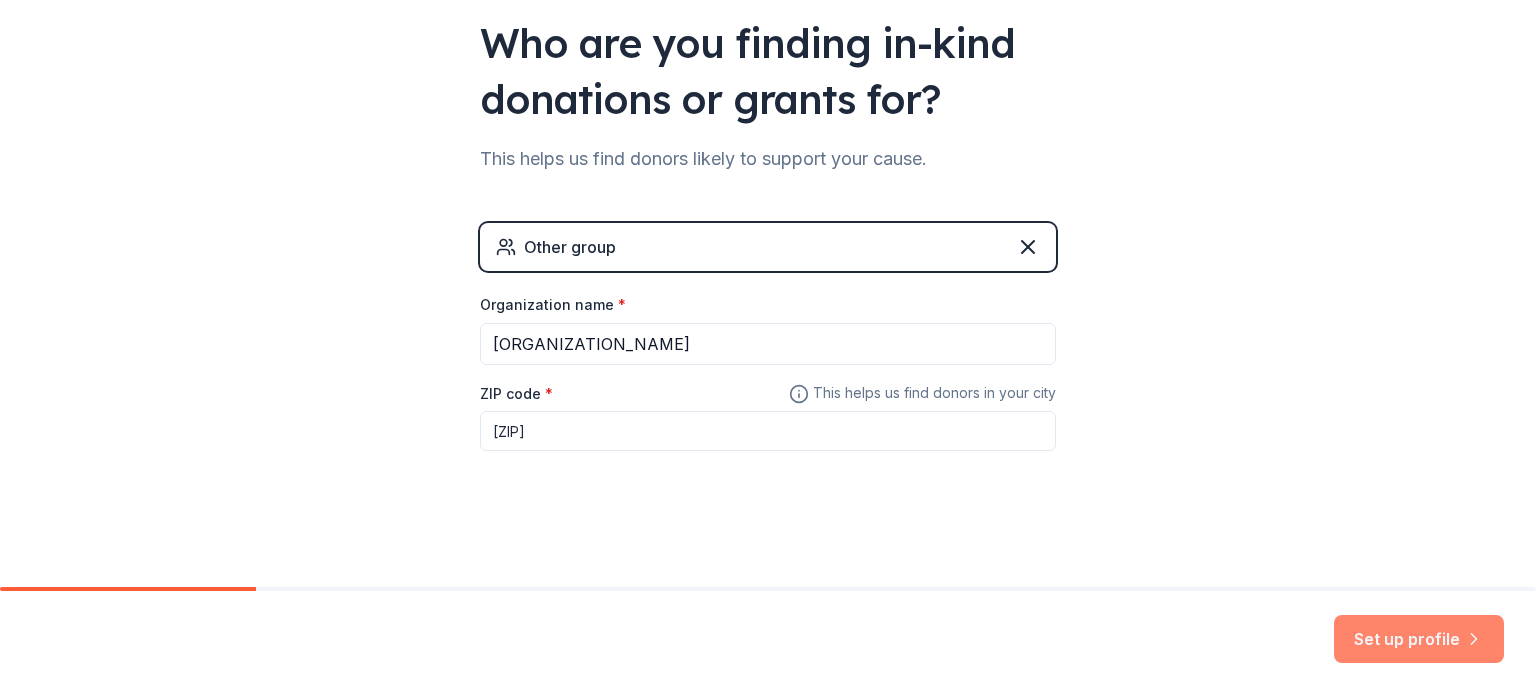 click on "Set up profile" at bounding box center (1419, 639) 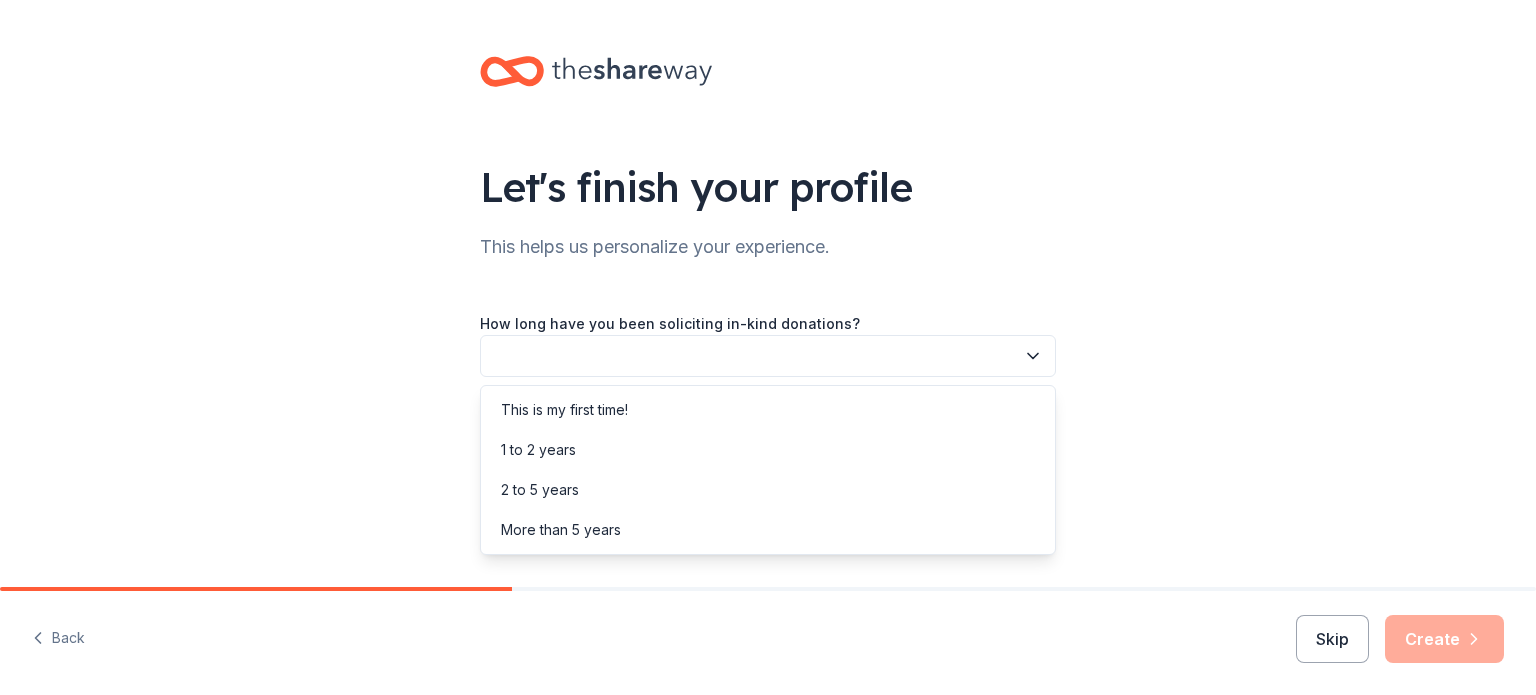 click 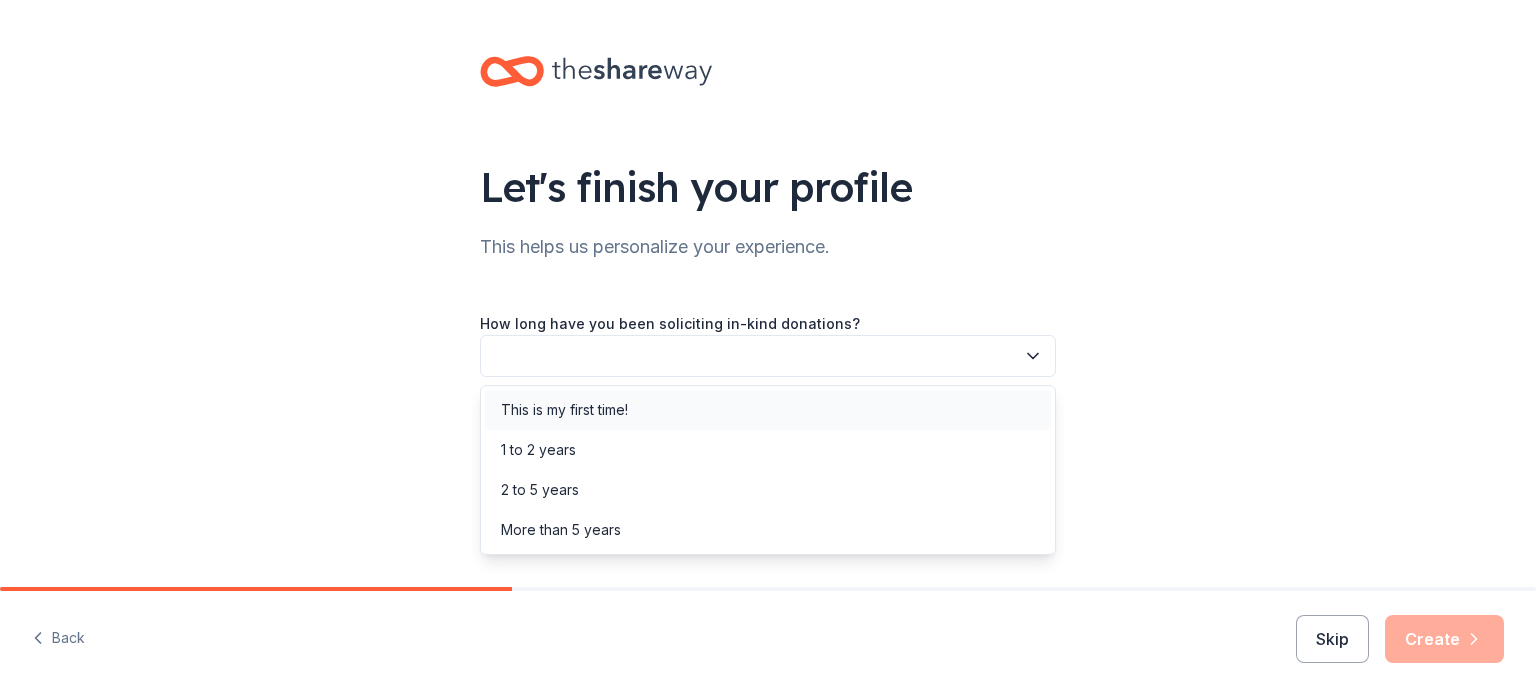 click on "This is my first time!" at bounding box center (564, 410) 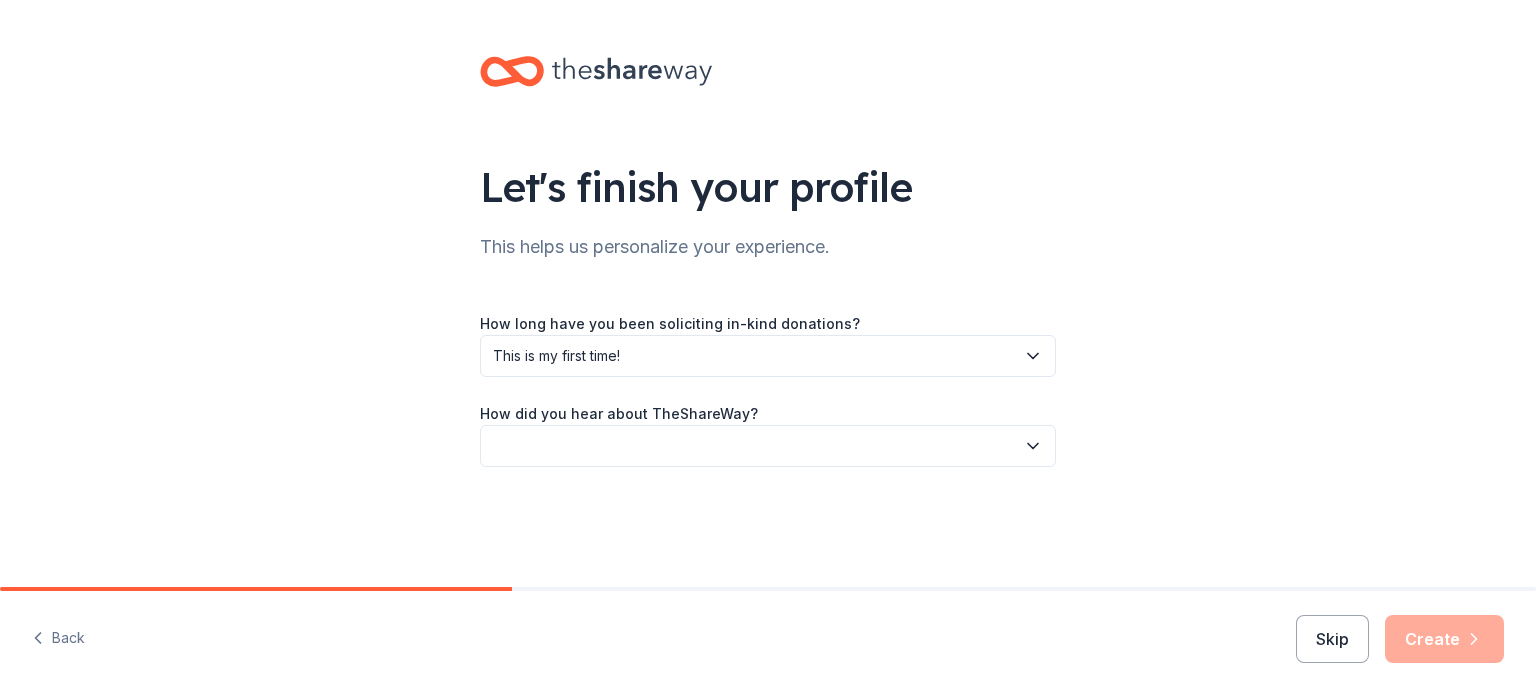 click 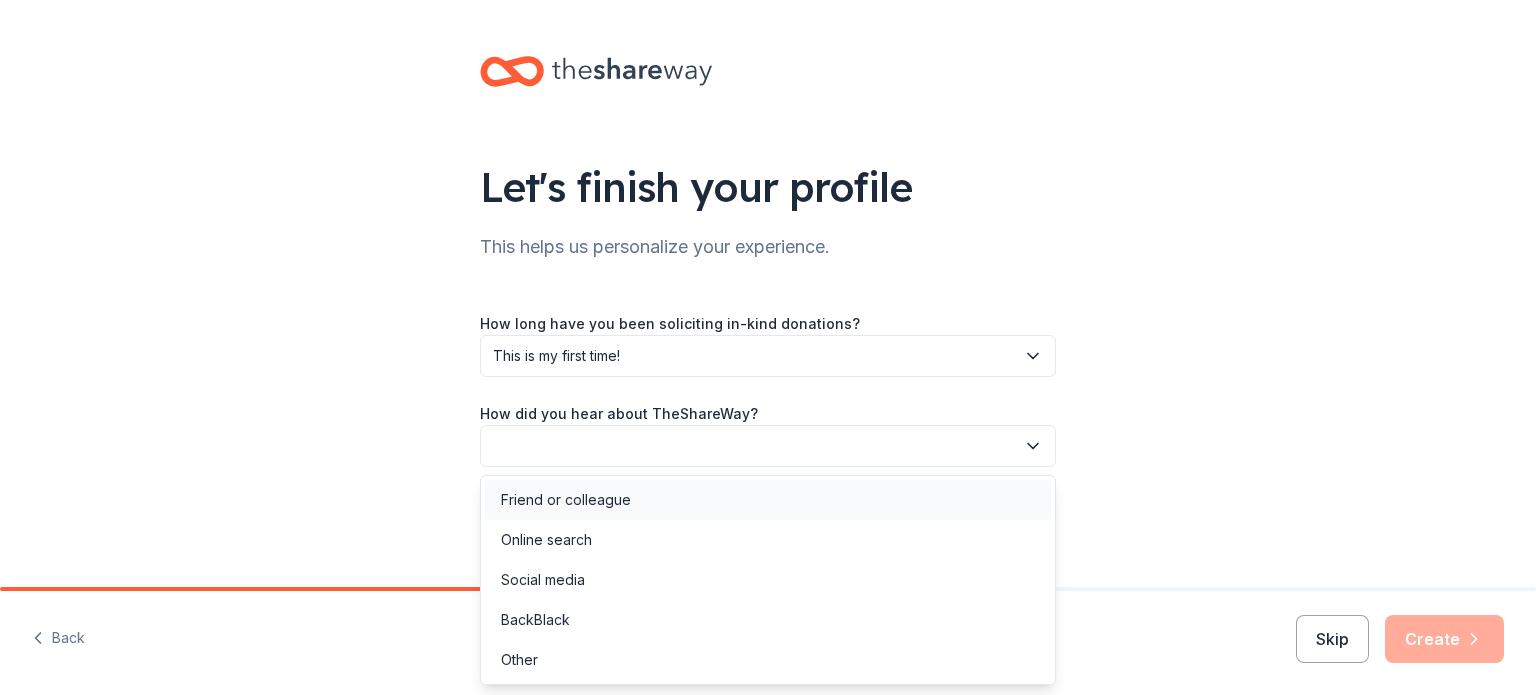 click on "Friend or colleague" at bounding box center [566, 500] 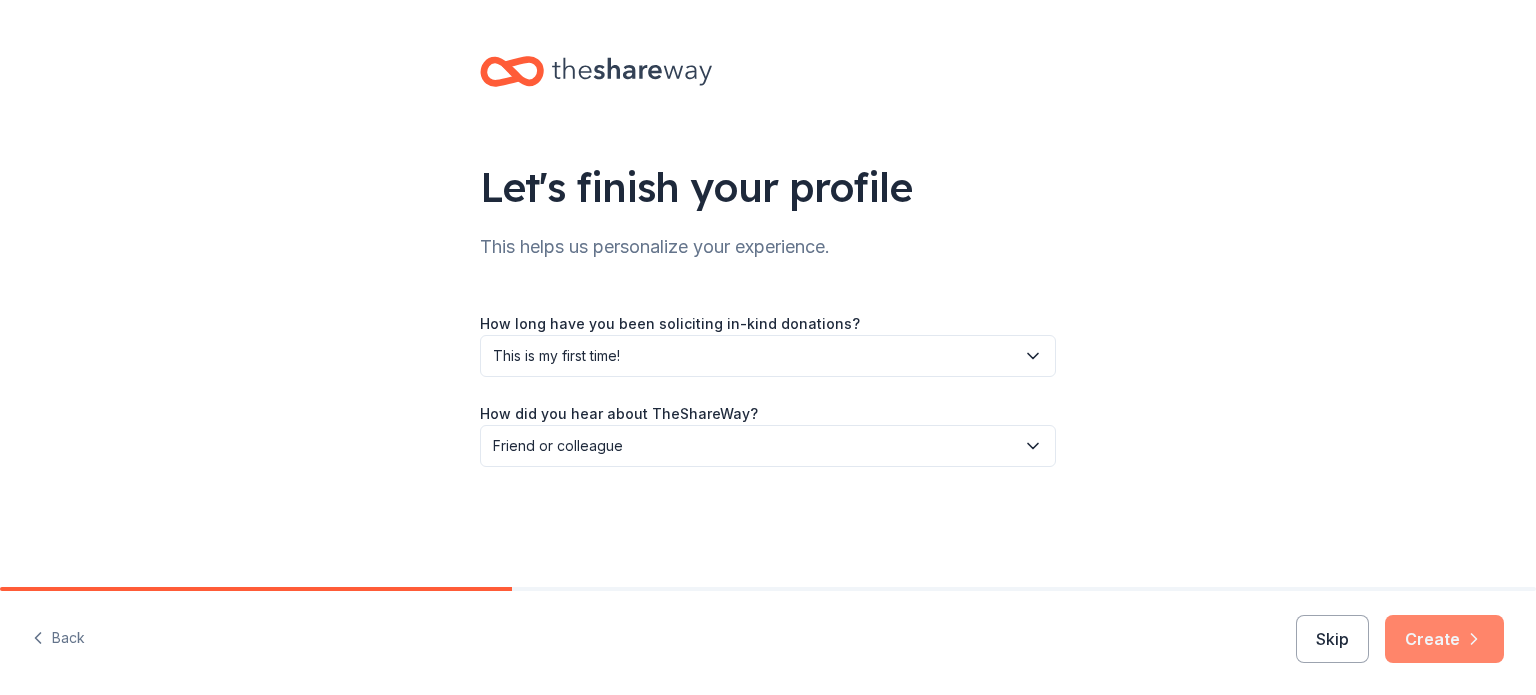 click 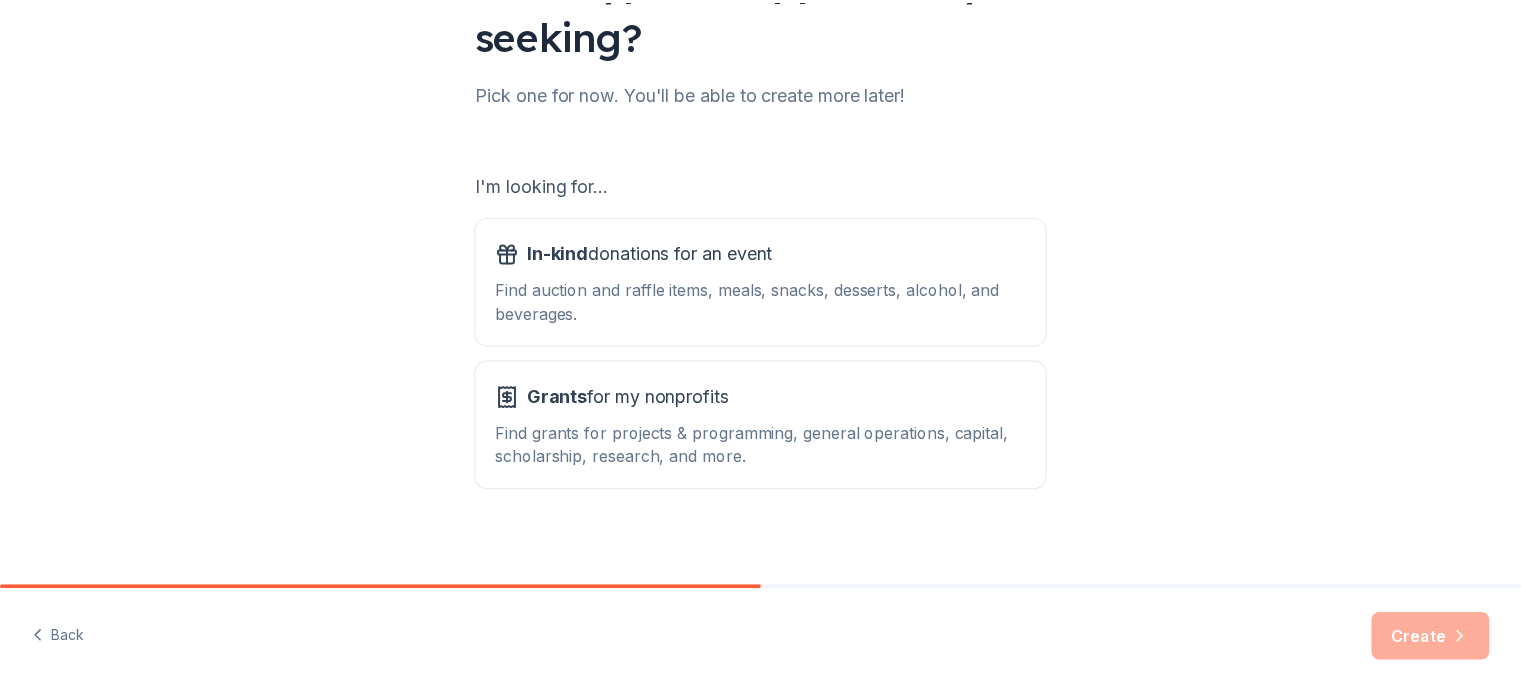 scroll, scrollTop: 220, scrollLeft: 0, axis: vertical 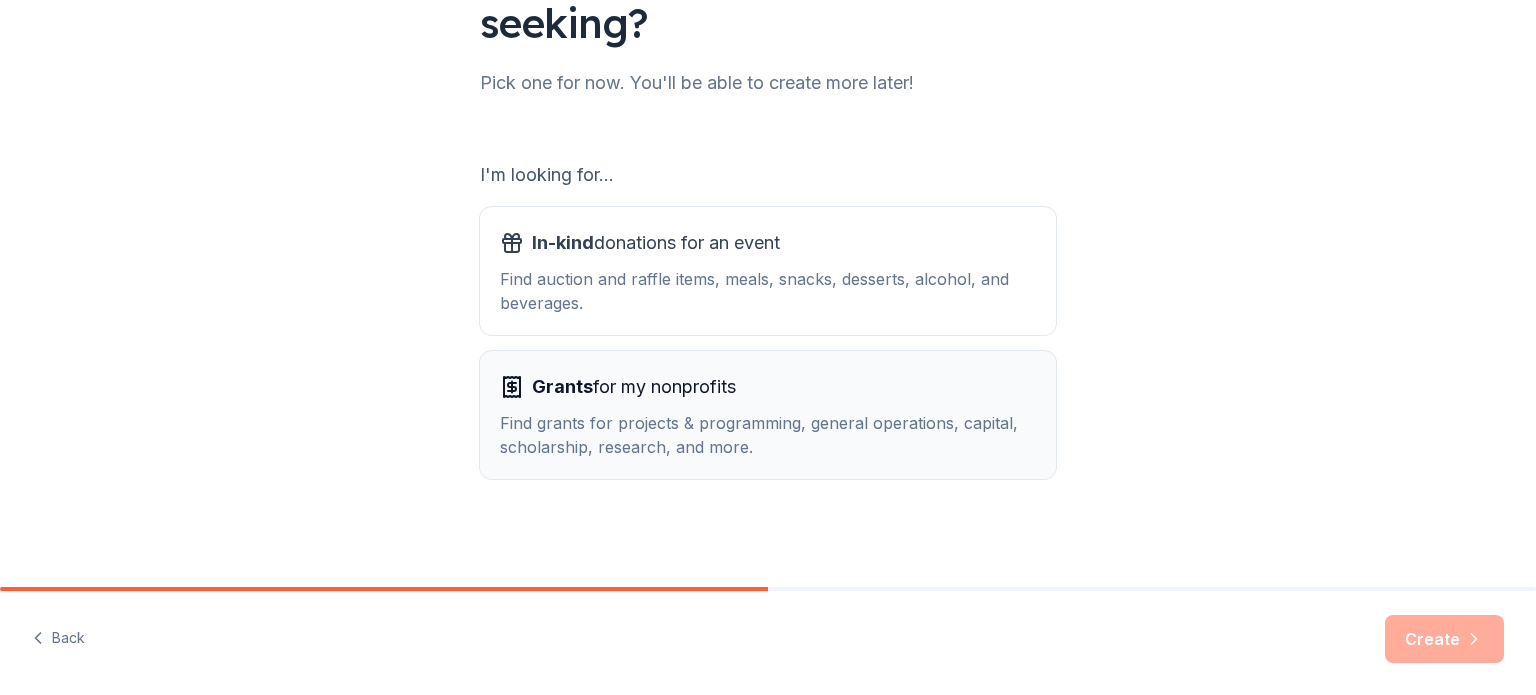 click 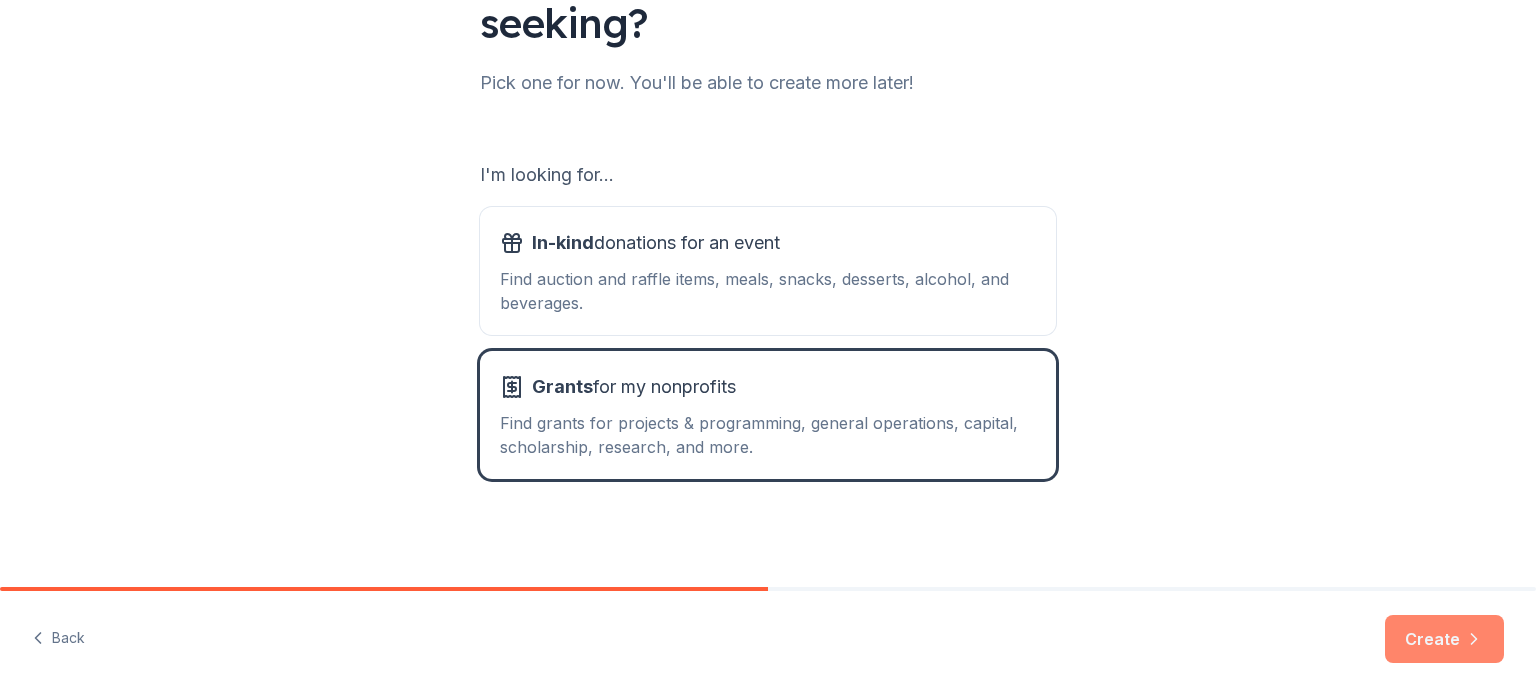 click on "Create" at bounding box center [1444, 639] 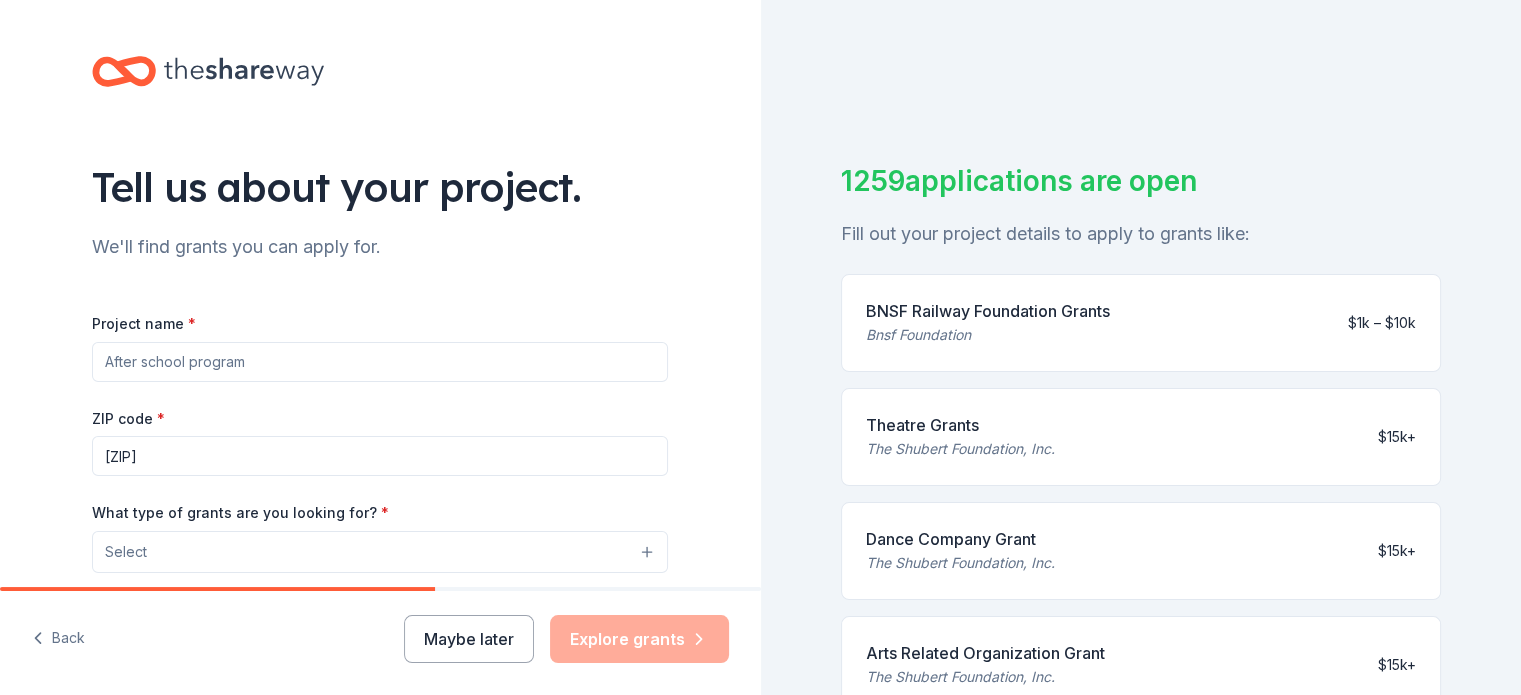 drag, startPoint x: 249, startPoint y: 351, endPoint x: 88, endPoint y: 360, distance: 161.25136 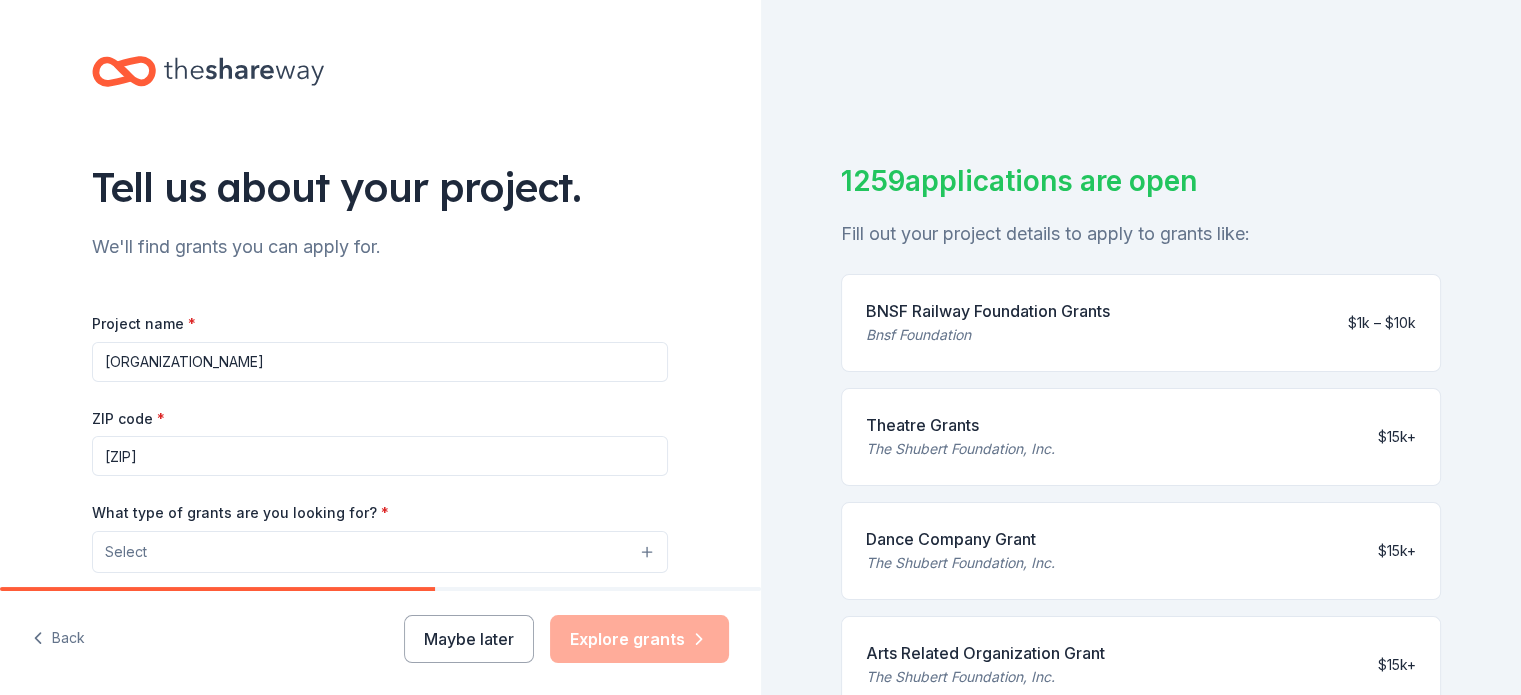 type on "[ORGANIZATION_NAME]" 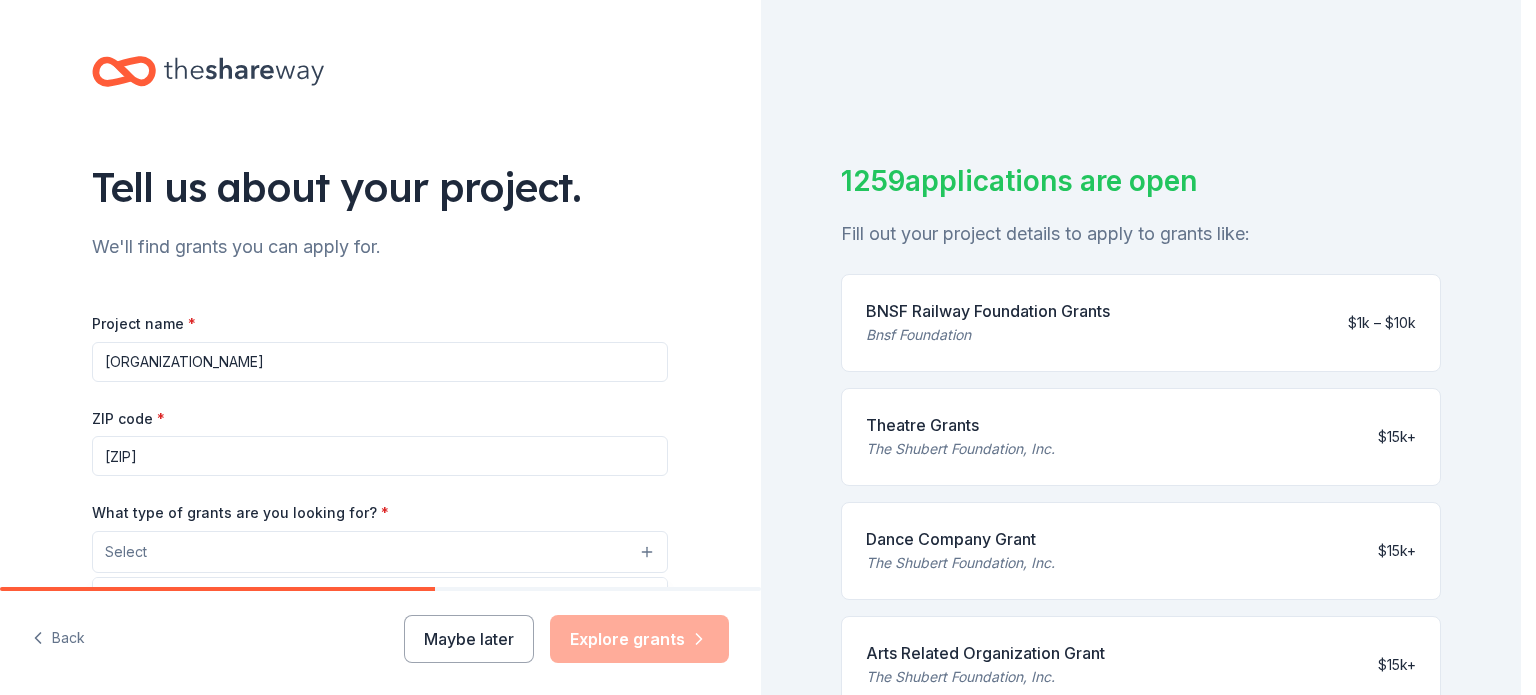 click on "Select" at bounding box center [380, 552] 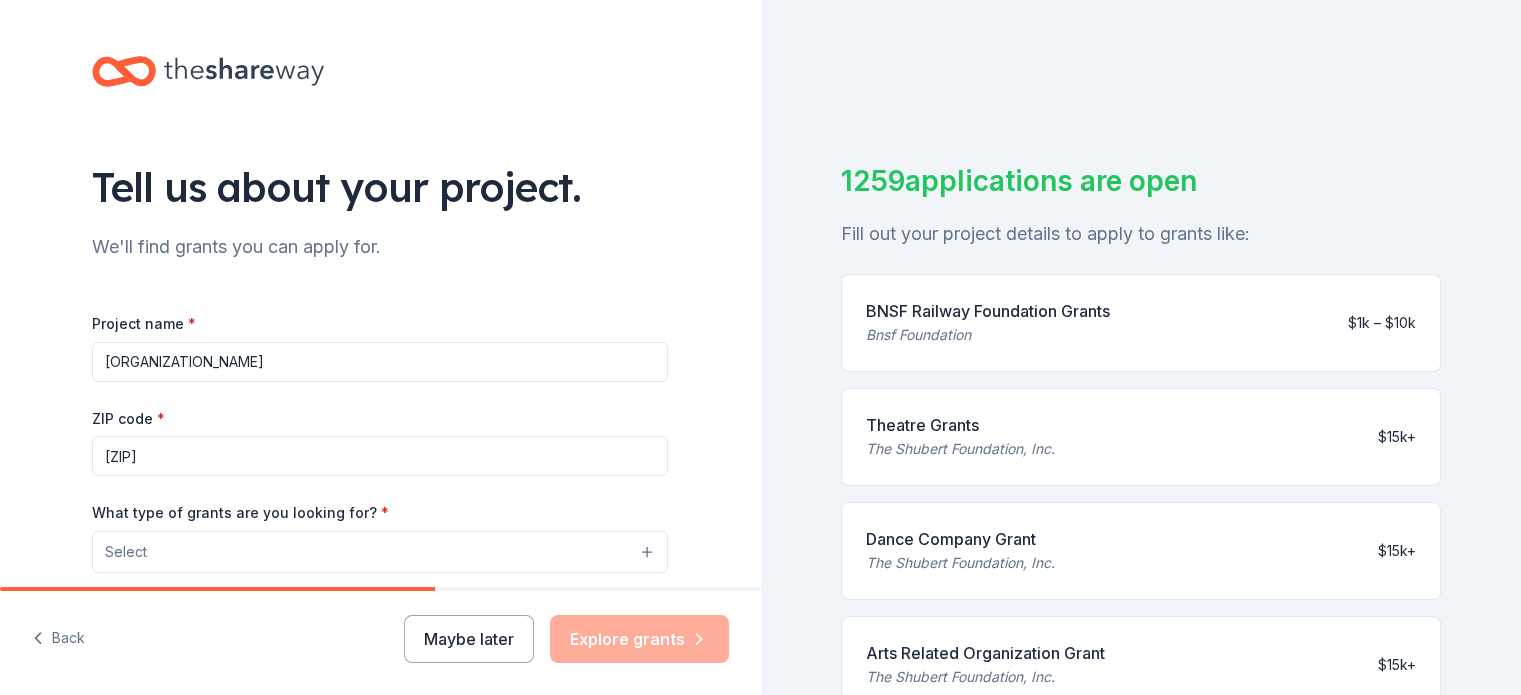 click on "Select" at bounding box center (380, 552) 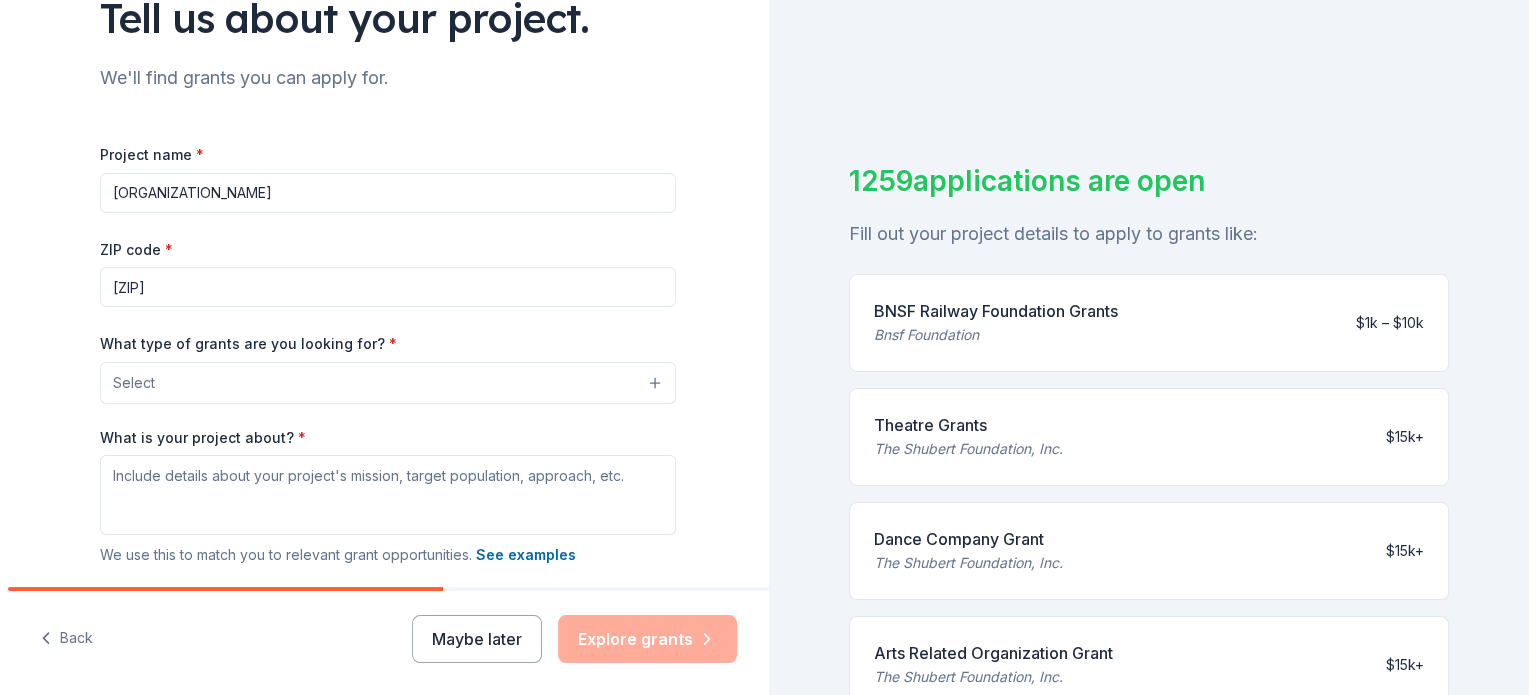 scroll, scrollTop: 170, scrollLeft: 0, axis: vertical 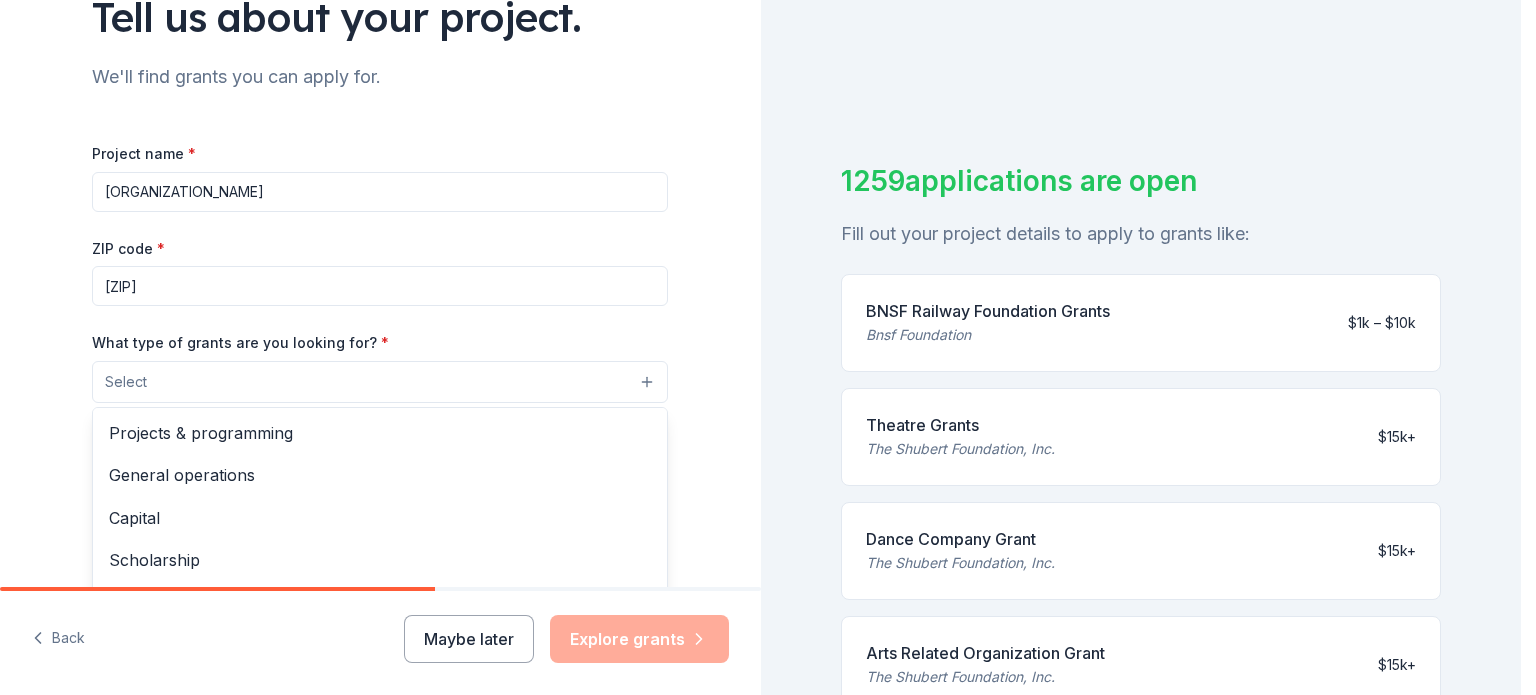 click on "Select" at bounding box center (380, 382) 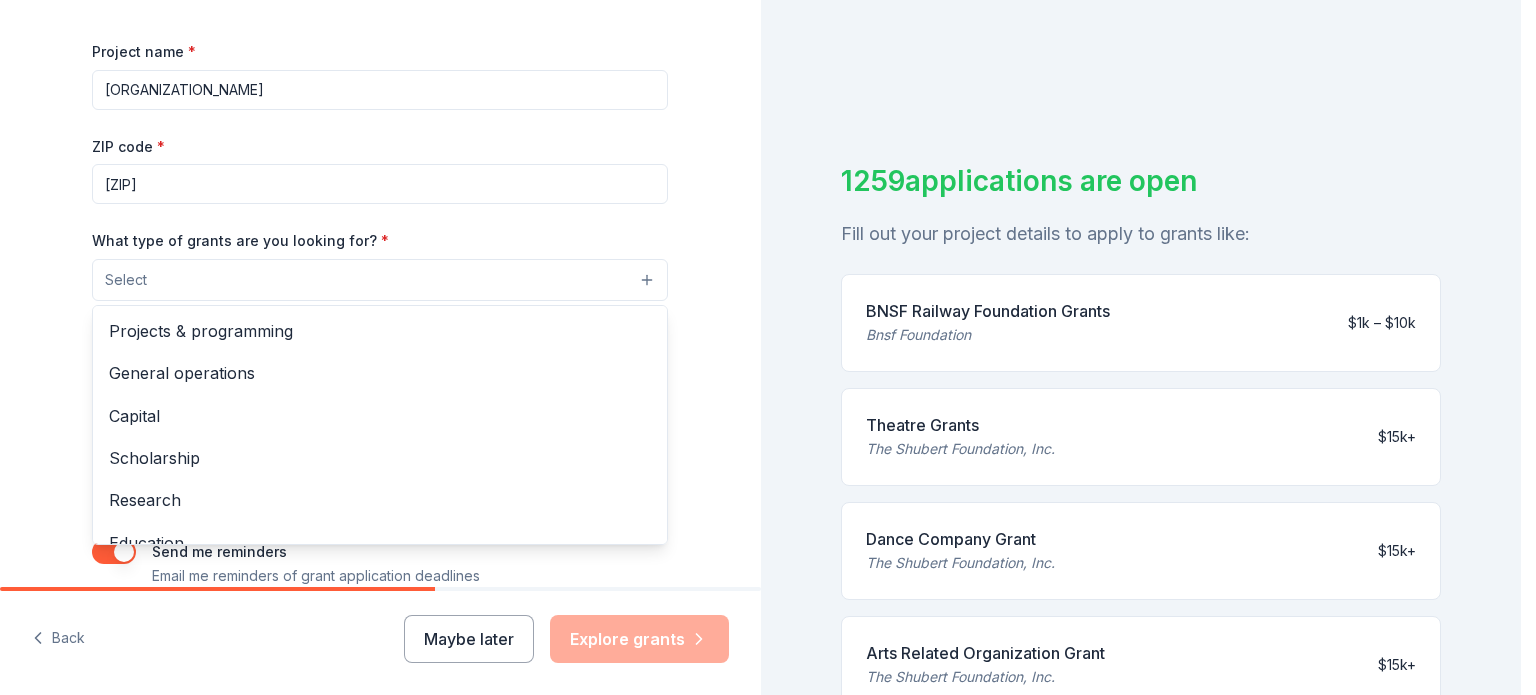 scroll, scrollTop: 284, scrollLeft: 0, axis: vertical 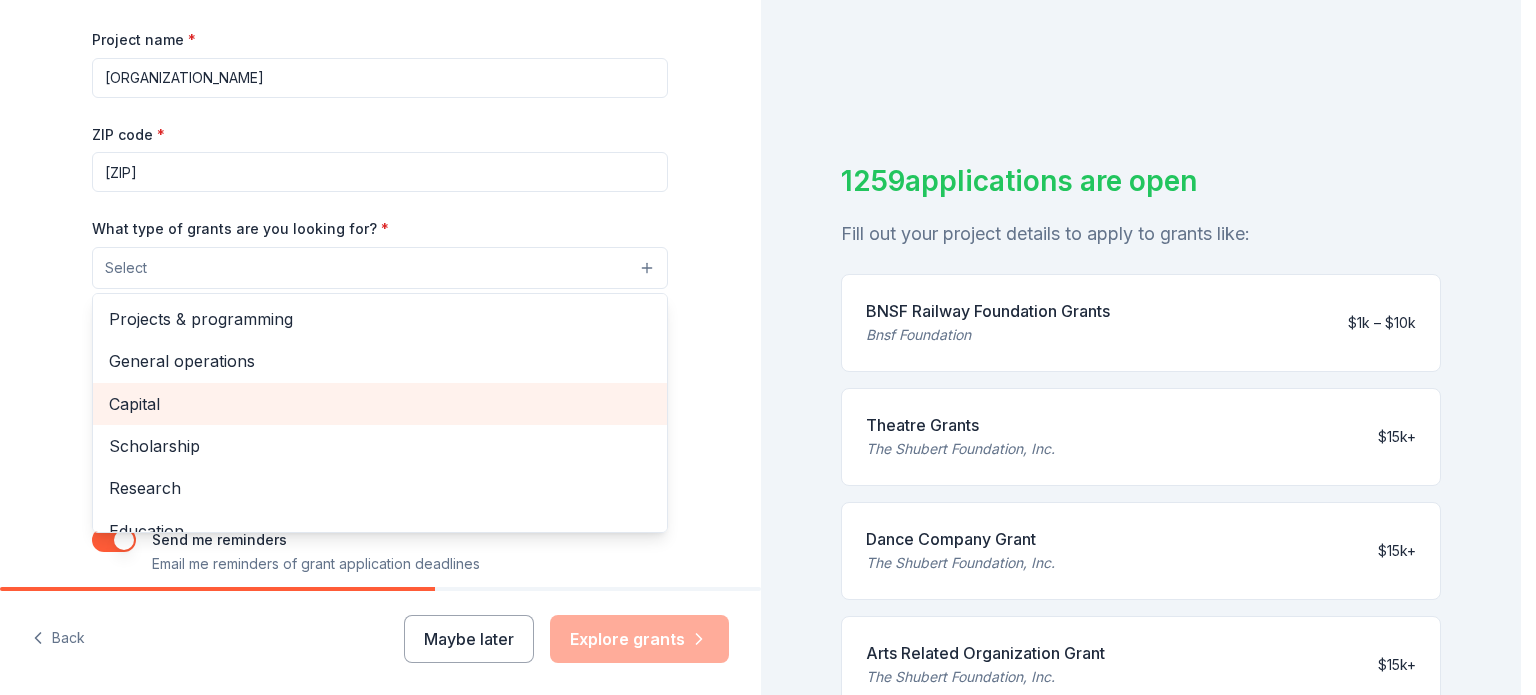 click on "Capital" at bounding box center (380, 404) 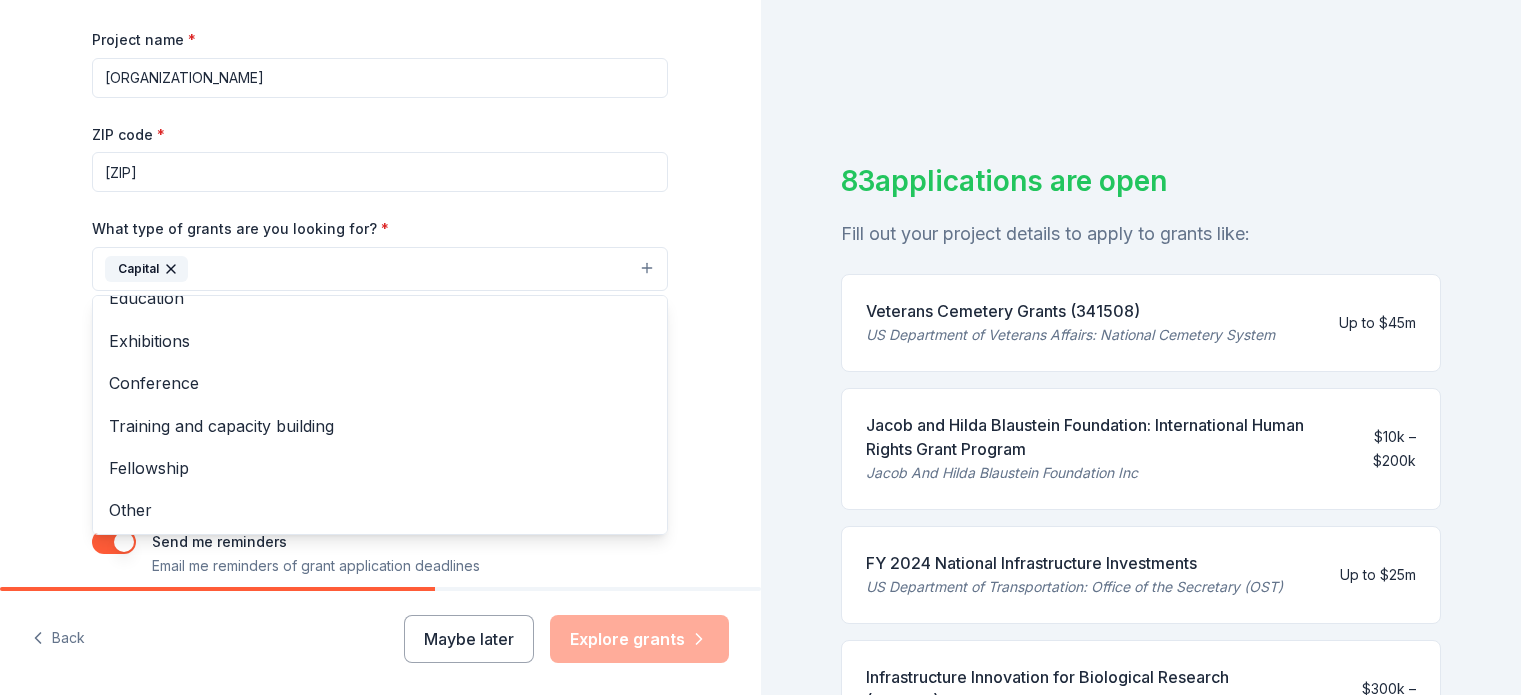 scroll, scrollTop: 193, scrollLeft: 0, axis: vertical 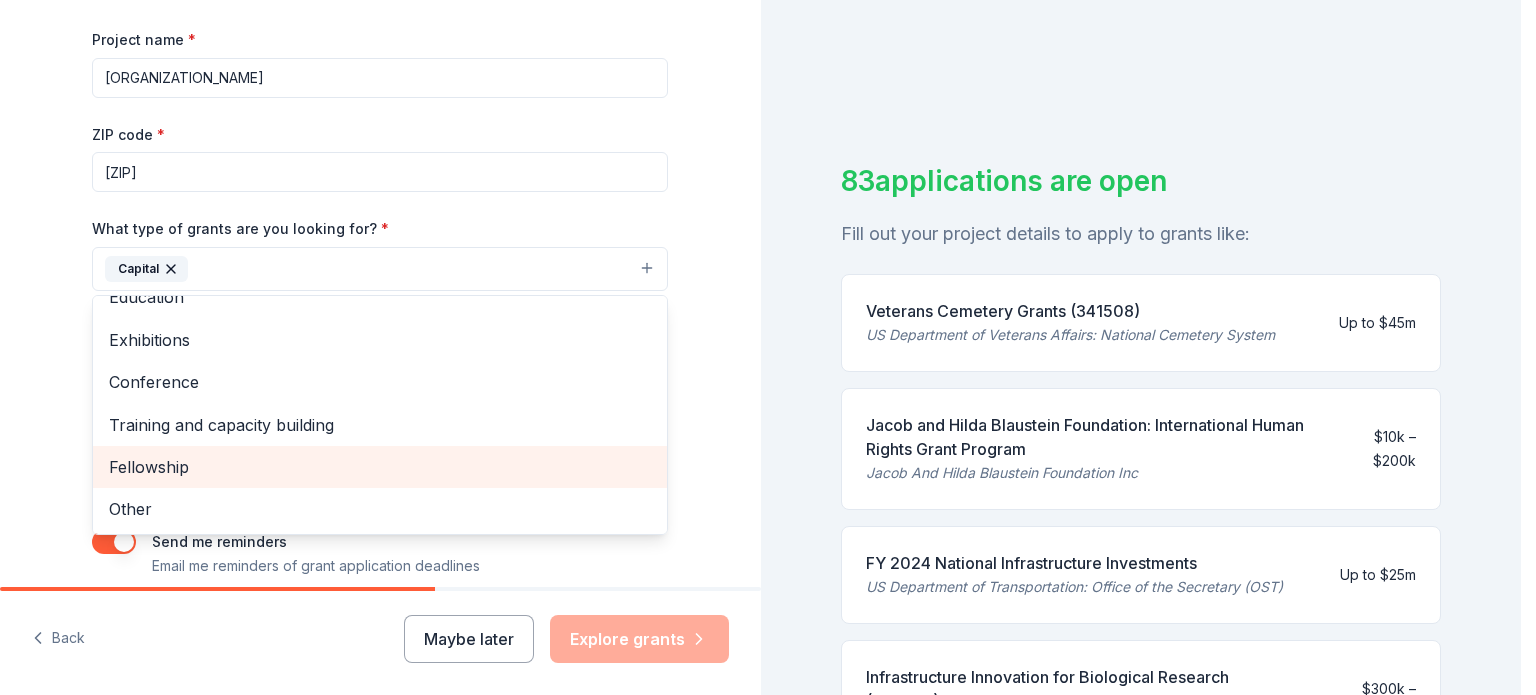 click on "Fellowship" at bounding box center (380, 467) 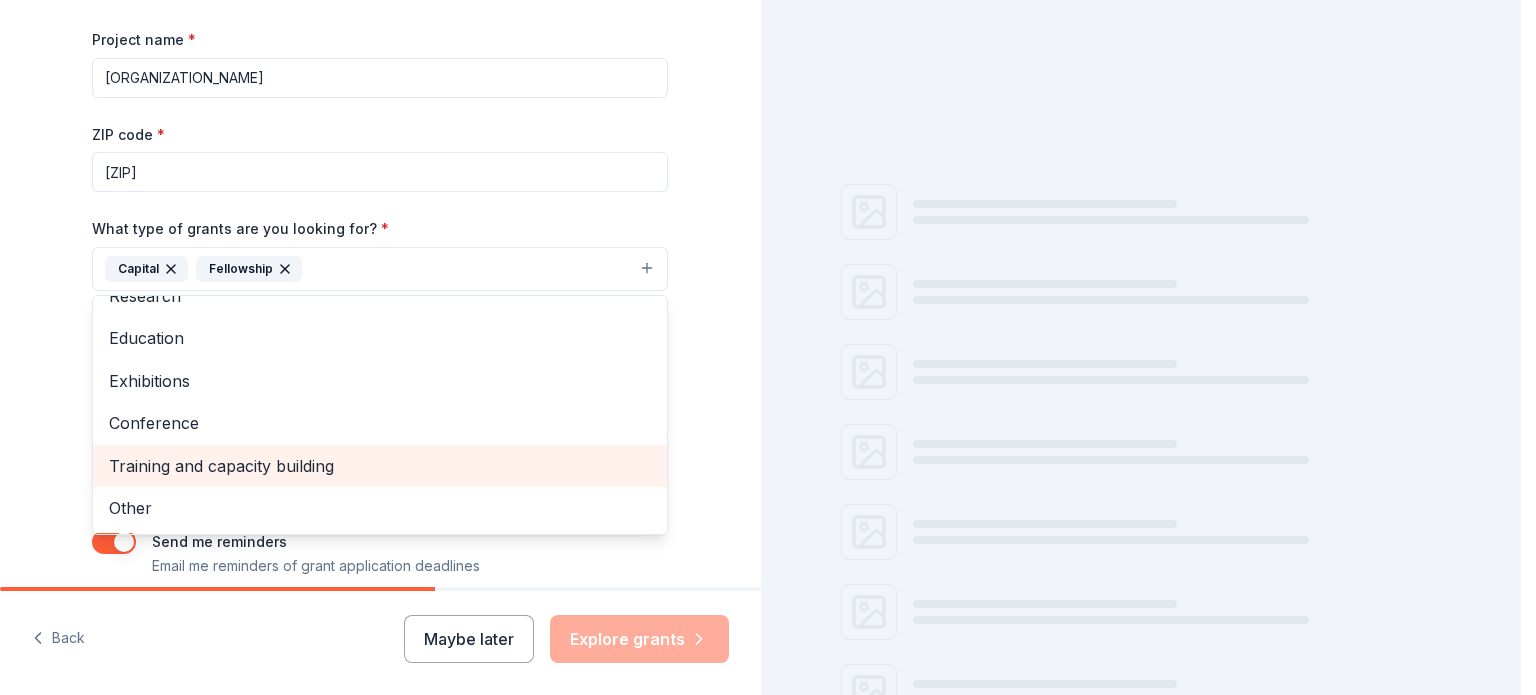 scroll, scrollTop: 151, scrollLeft: 0, axis: vertical 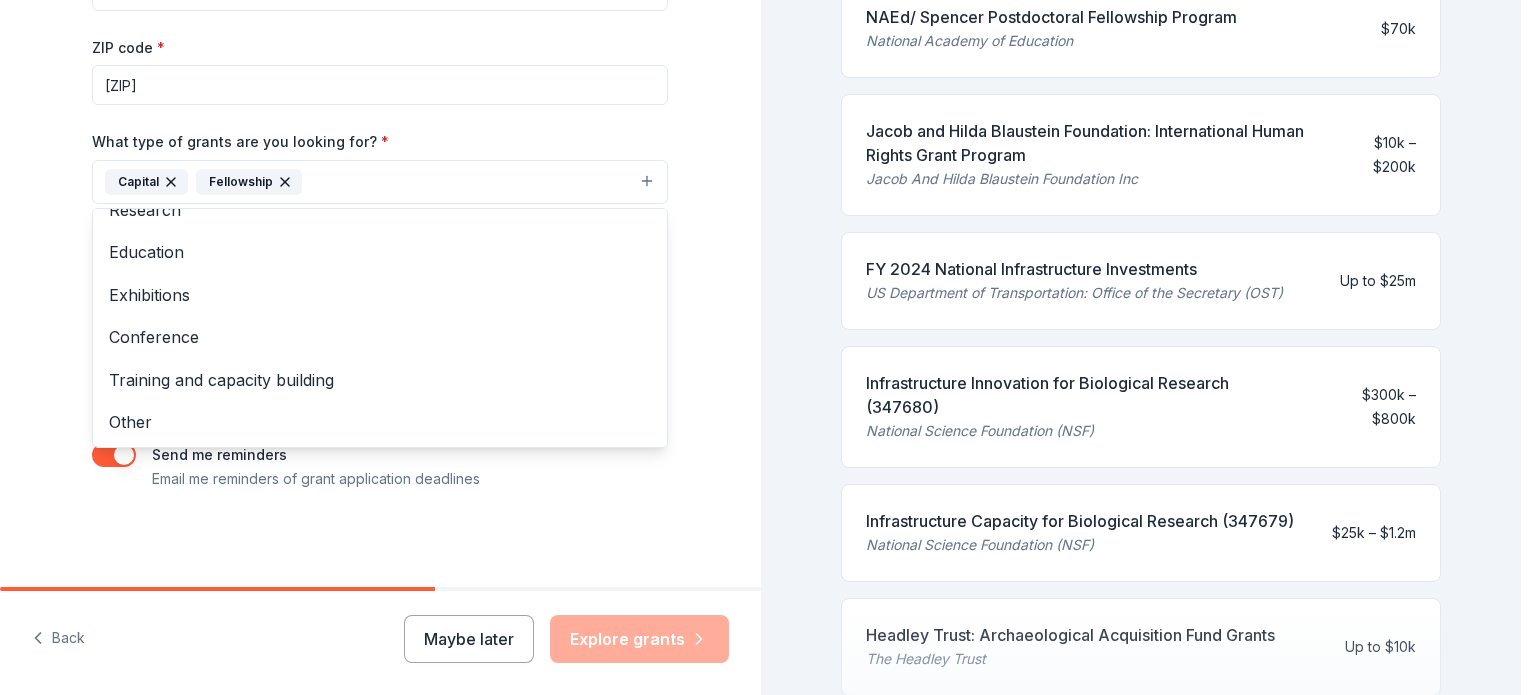 drag, startPoint x: 1516, startPoint y: 43, endPoint x: 1535, endPoint y: 303, distance: 260.6933 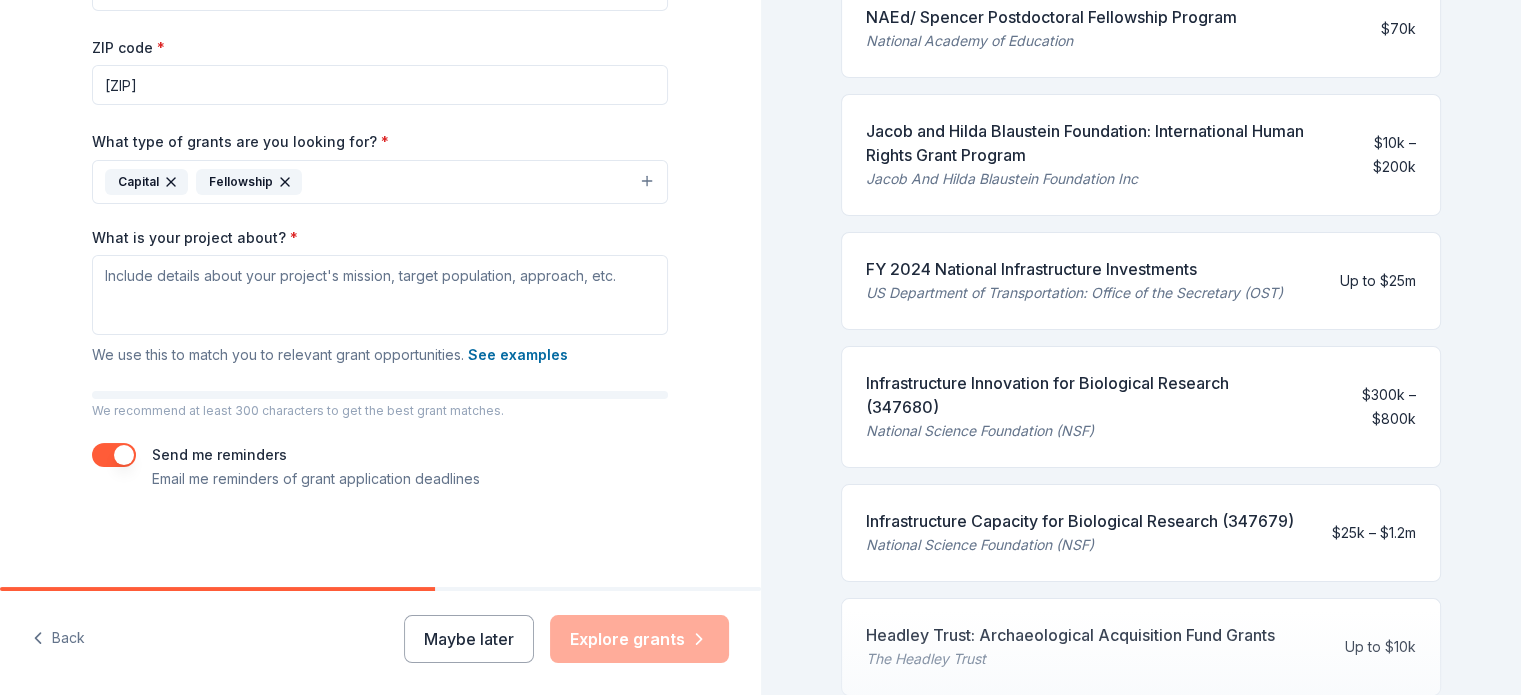 click on "Maybe later Explore grants" at bounding box center [566, 639] 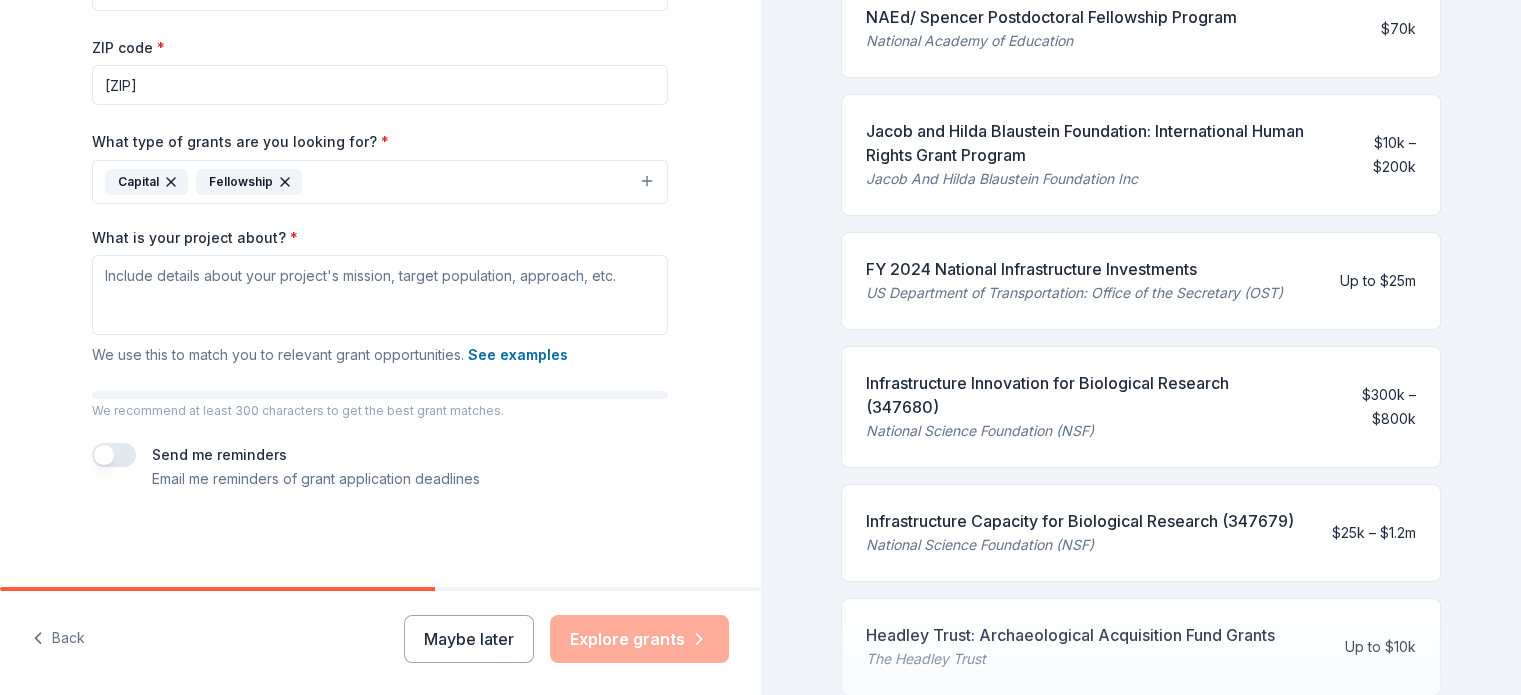 click at bounding box center [114, 455] 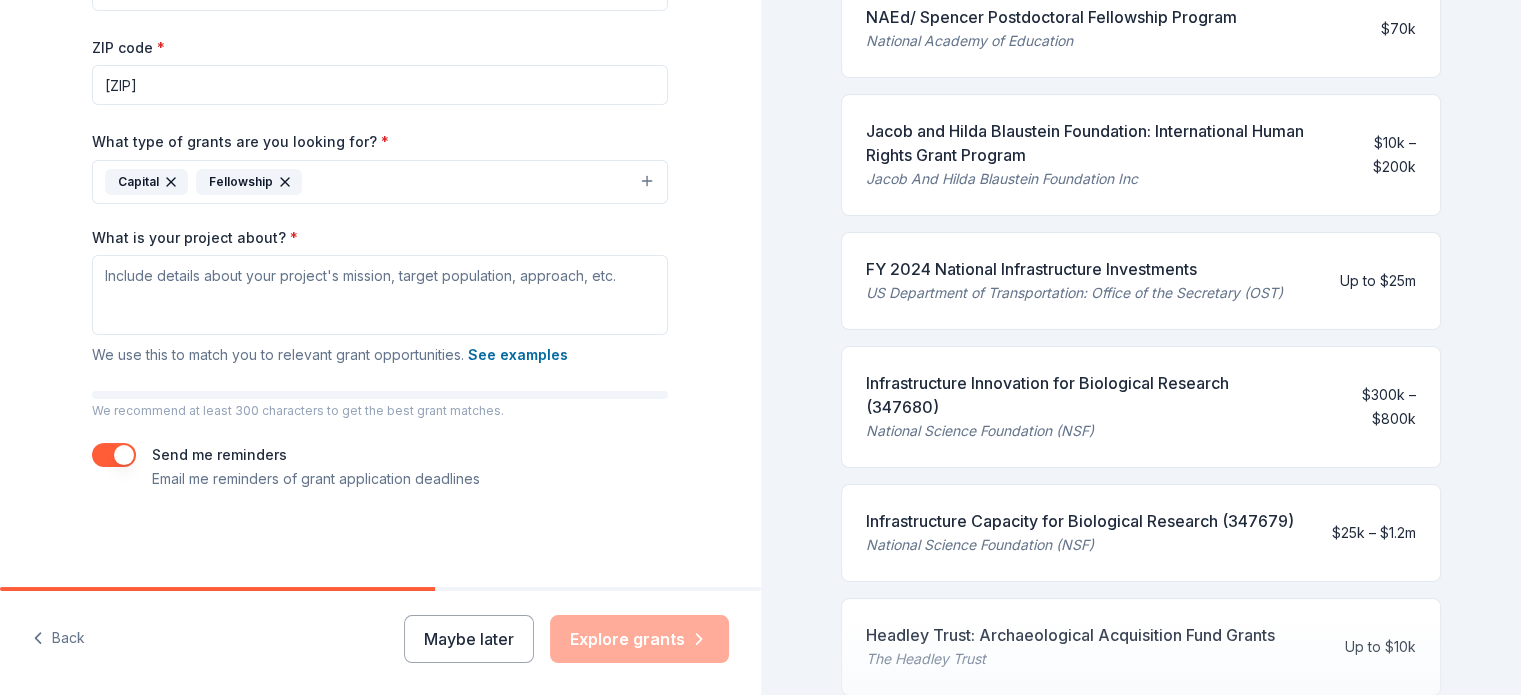 click on "Maybe later Explore grants" at bounding box center (566, 639) 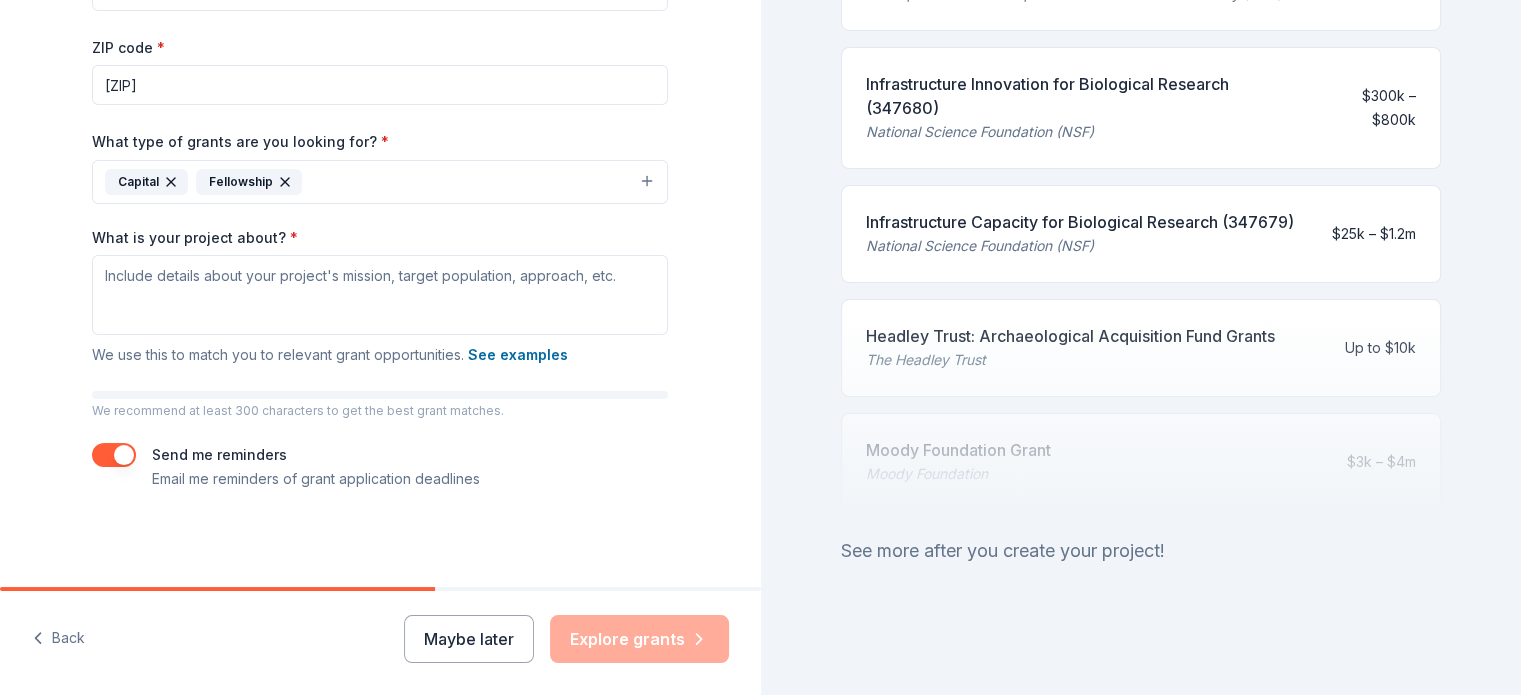 scroll, scrollTop: 1018, scrollLeft: 0, axis: vertical 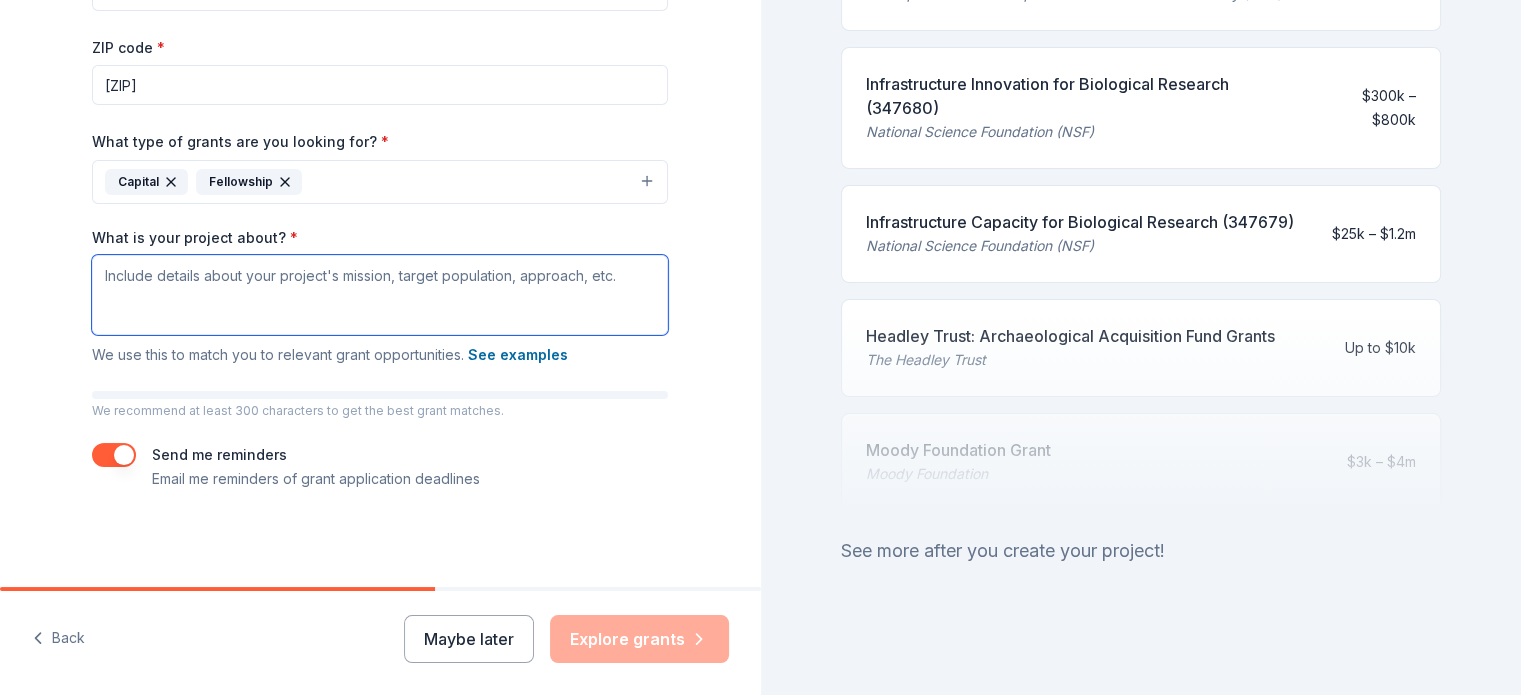 click on "What is your project about? *" at bounding box center (380, 295) 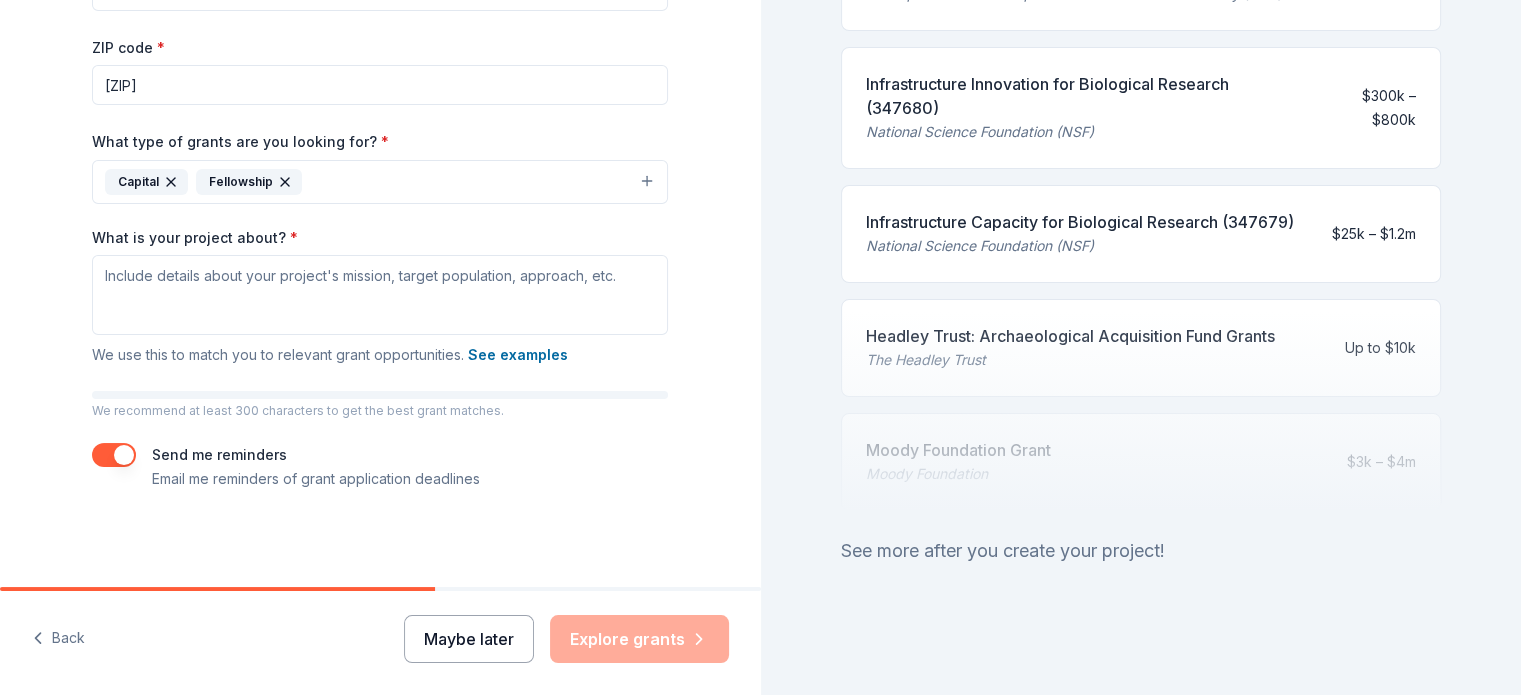 click on "Maybe later" at bounding box center (469, 639) 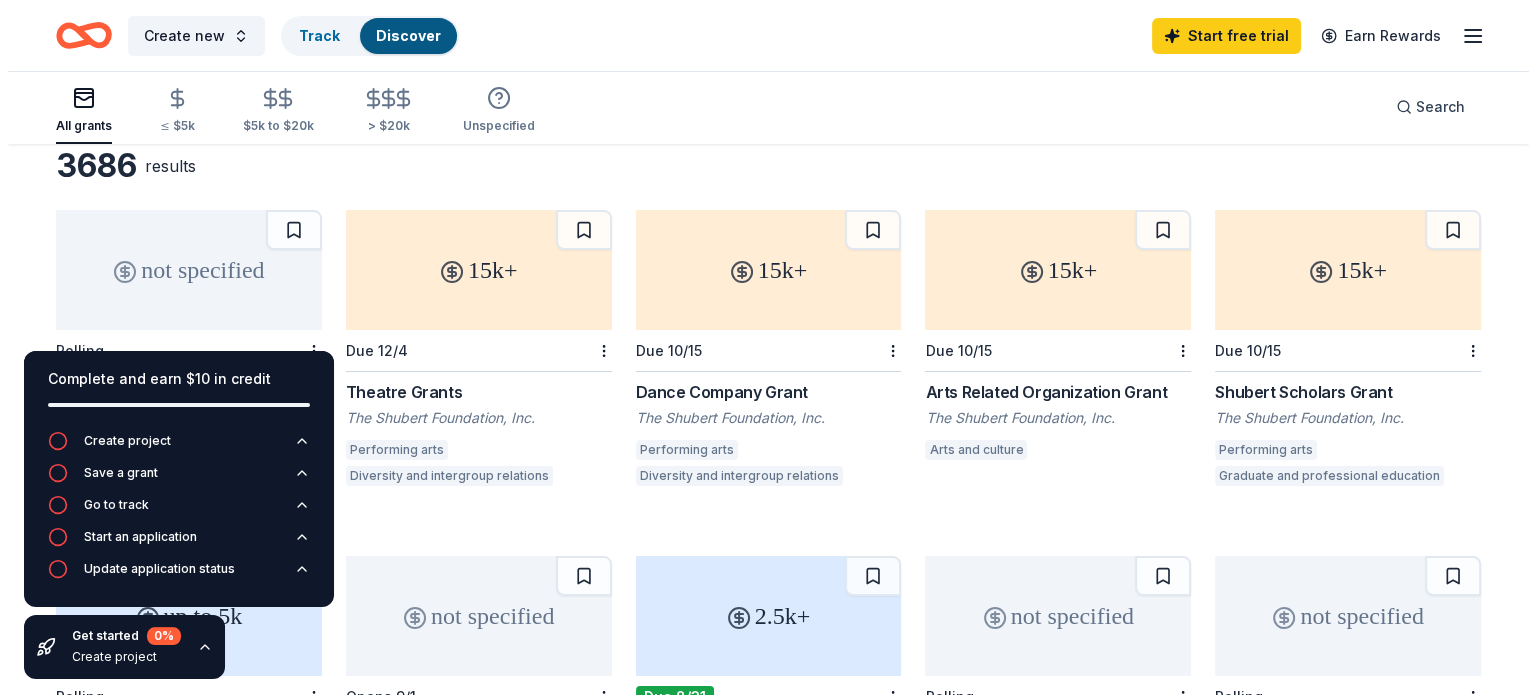 scroll, scrollTop: 0, scrollLeft: 0, axis: both 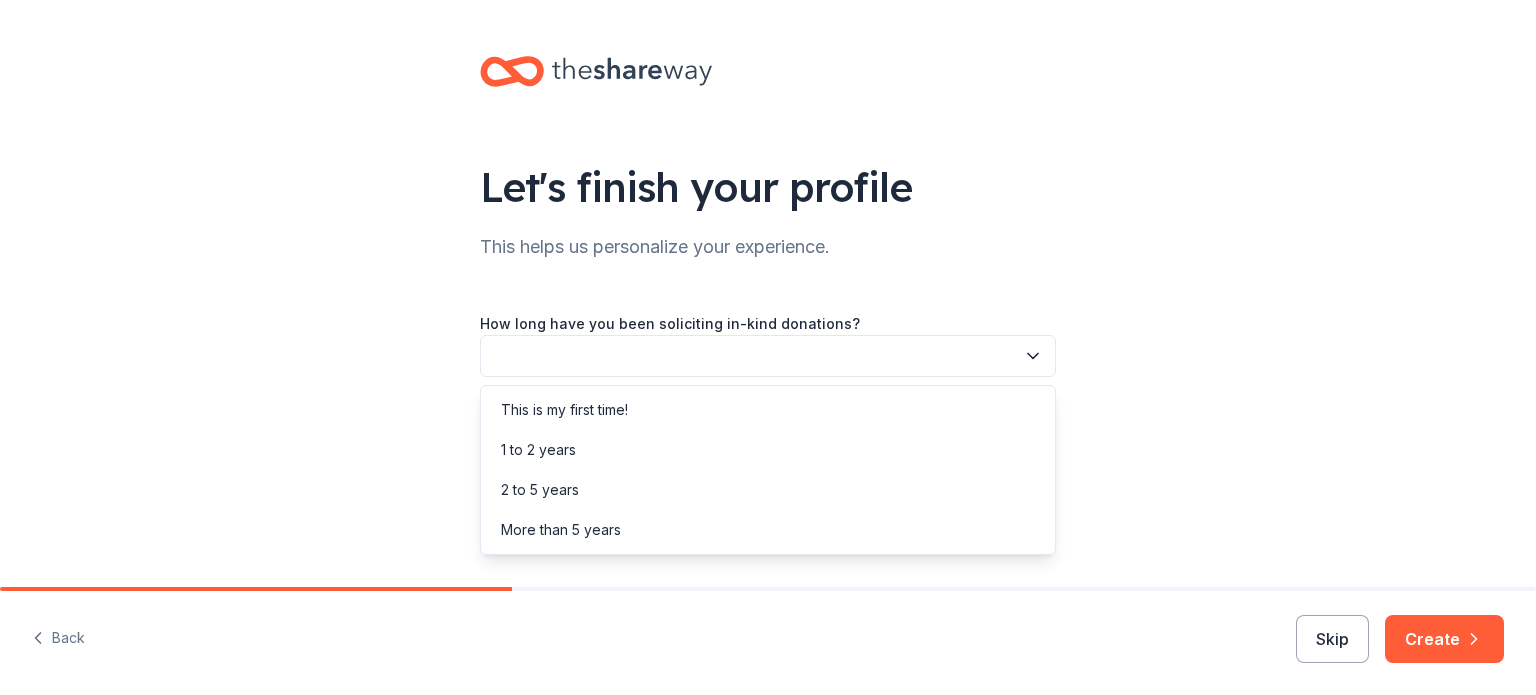 click 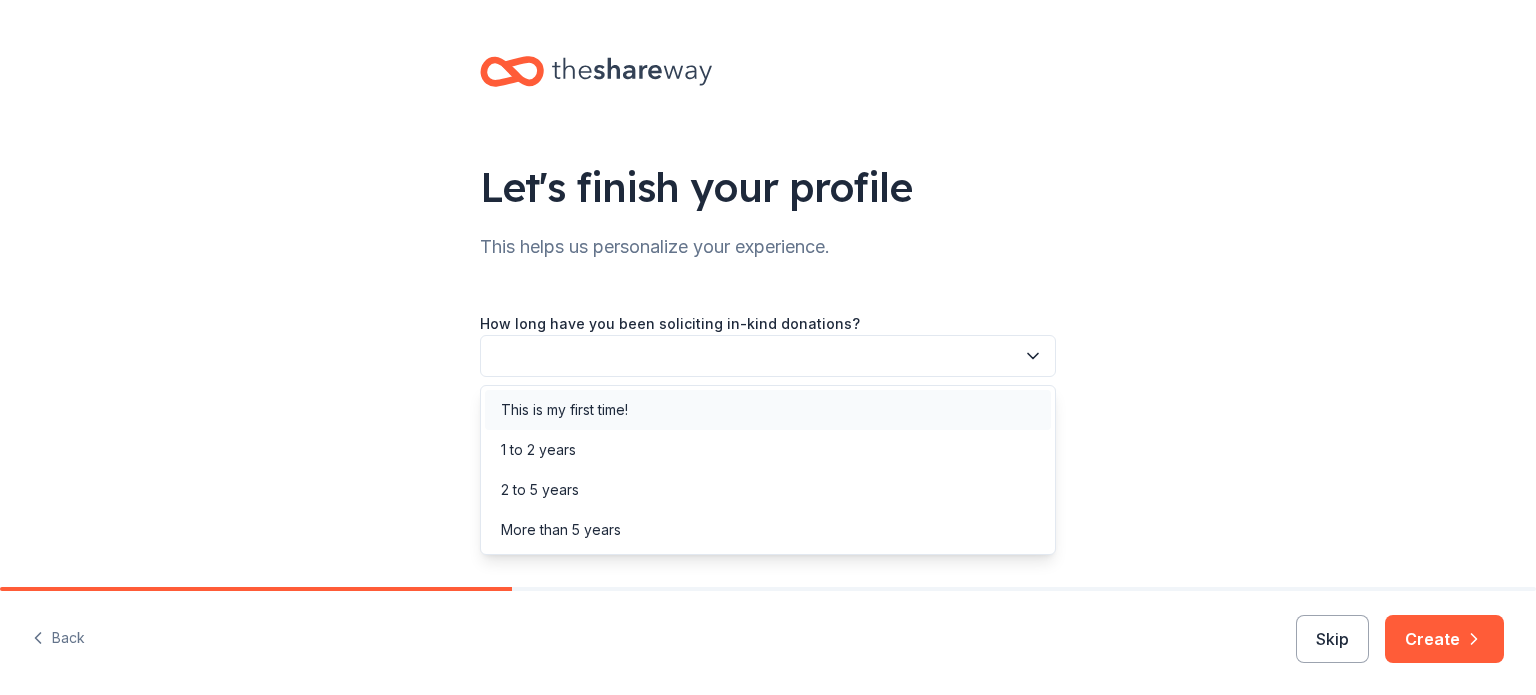 click on "This is my first time!" at bounding box center (564, 410) 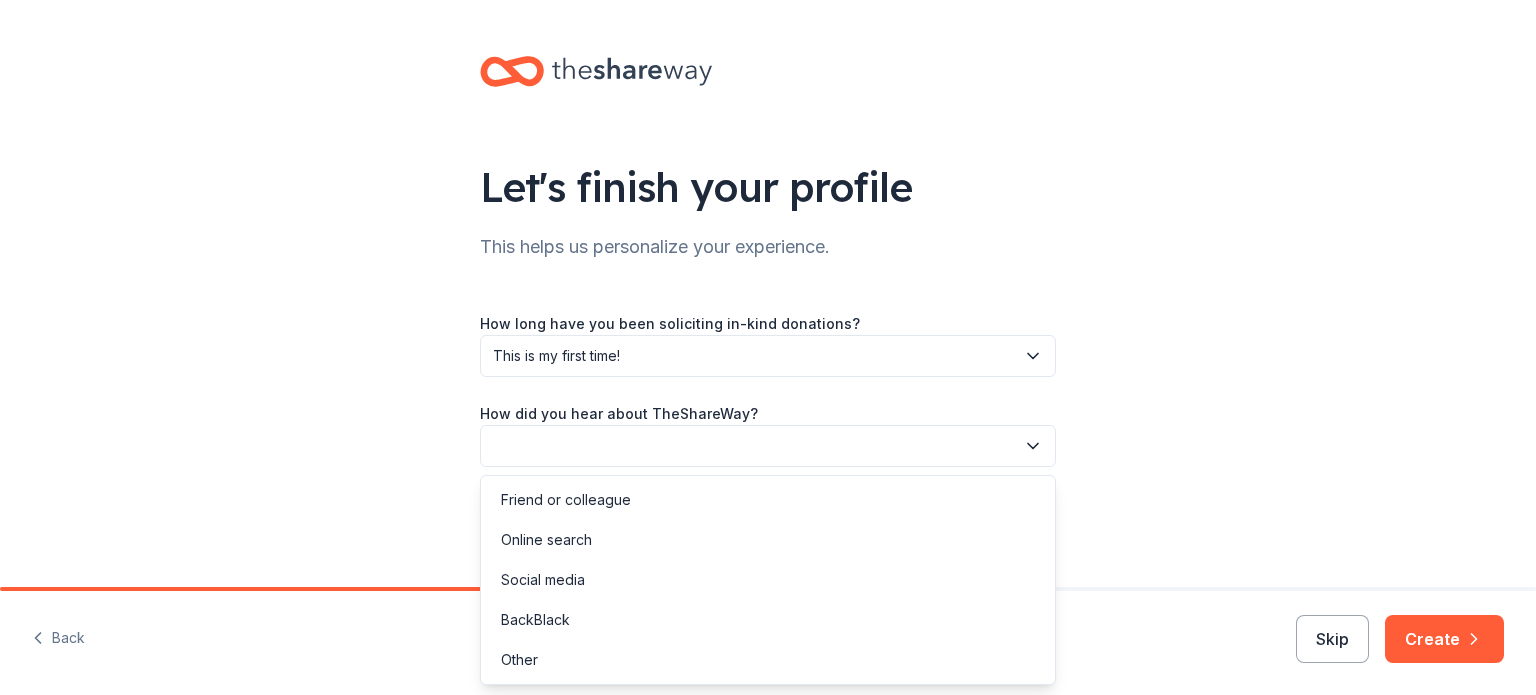 click 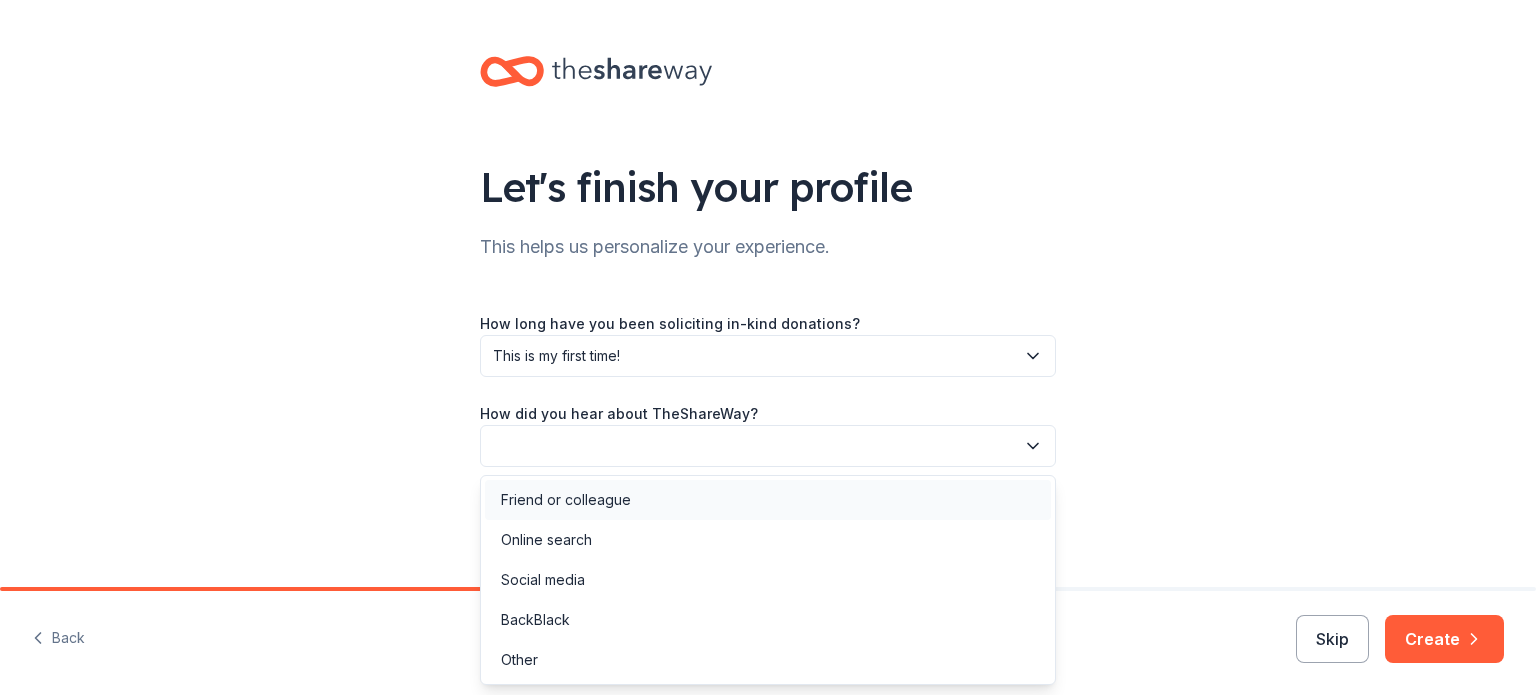 click on "Friend or colleague" at bounding box center (566, 500) 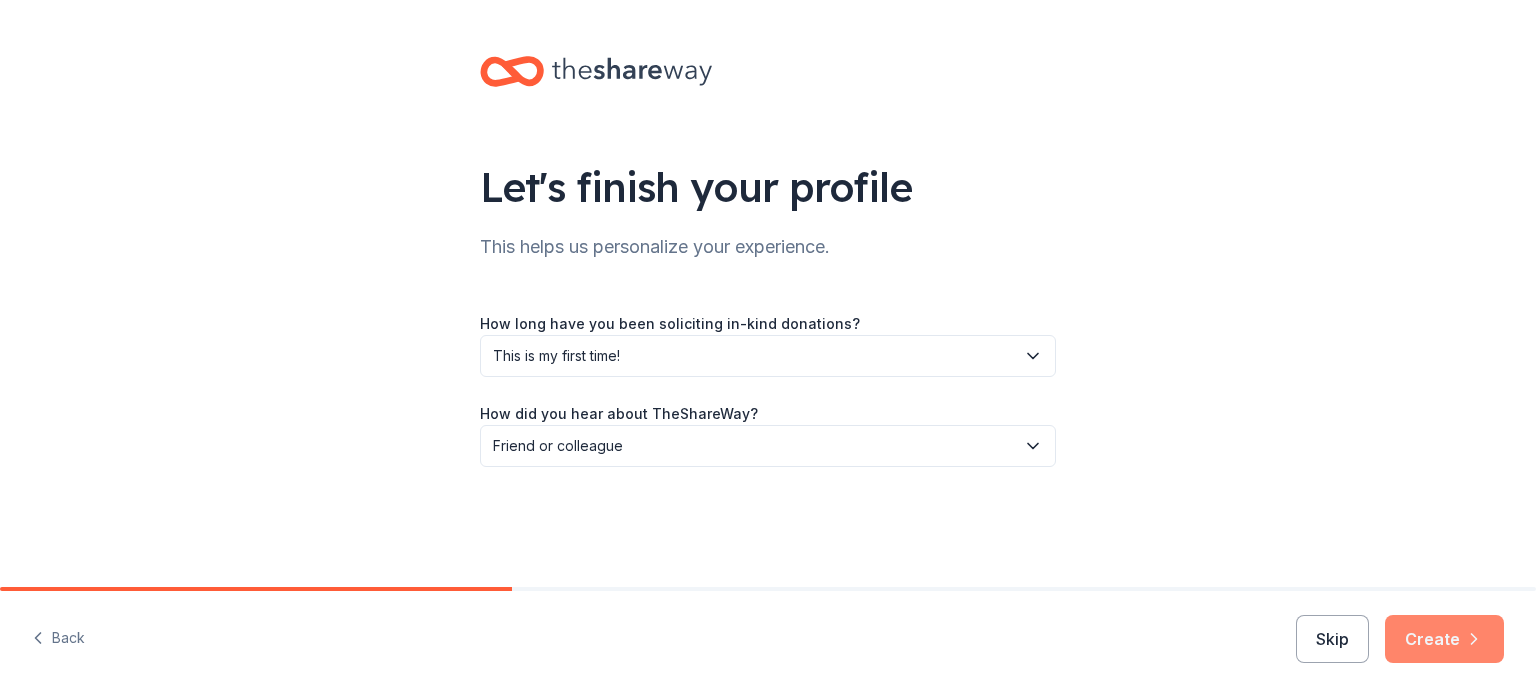 click on "Create" at bounding box center (1444, 639) 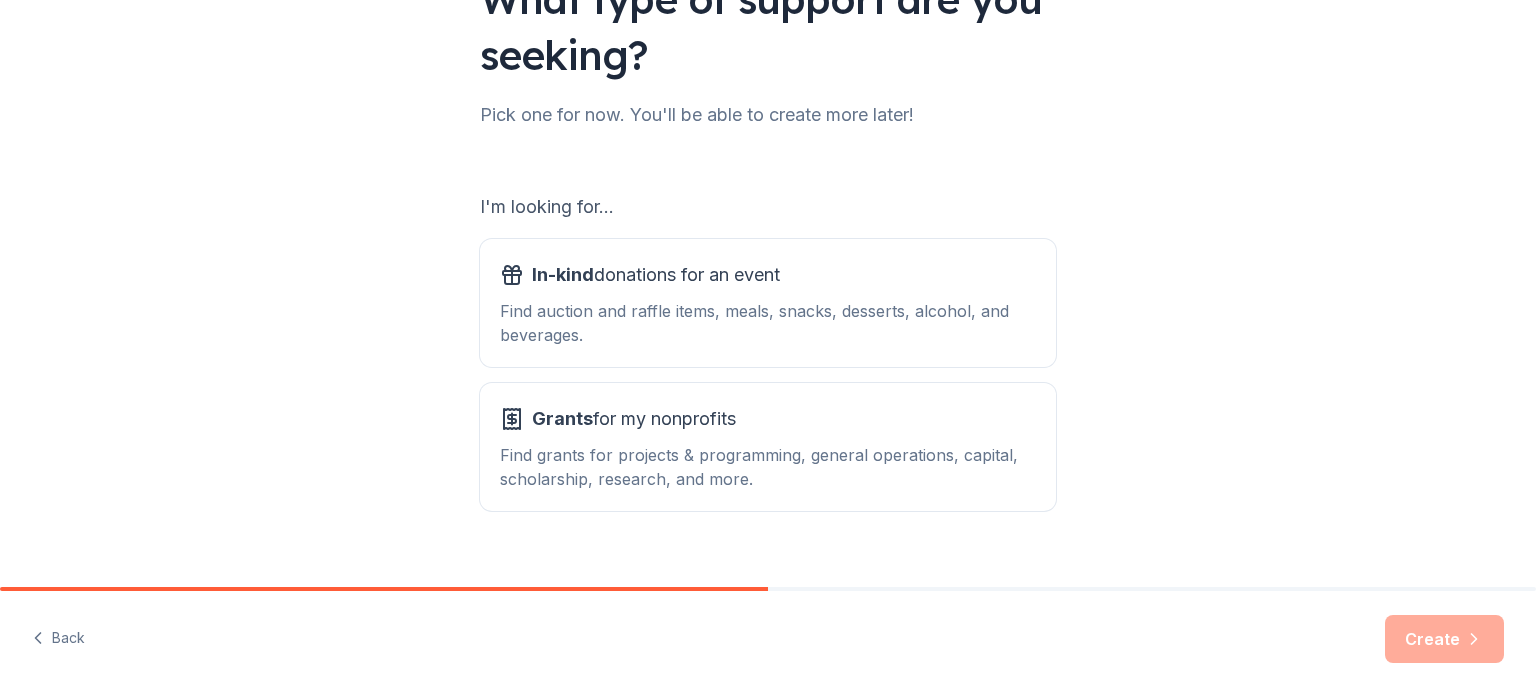scroll, scrollTop: 220, scrollLeft: 0, axis: vertical 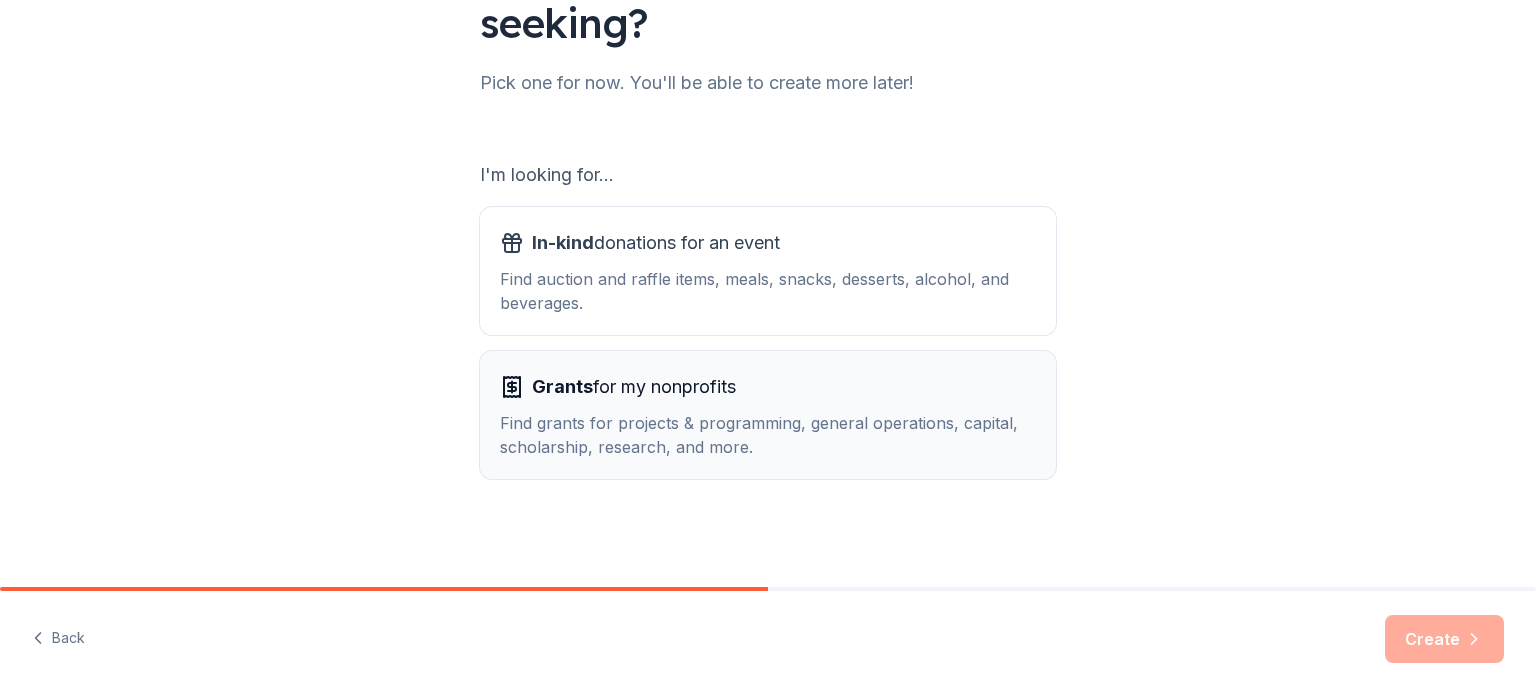 click on "Grants  for my nonprofits" at bounding box center [634, 387] 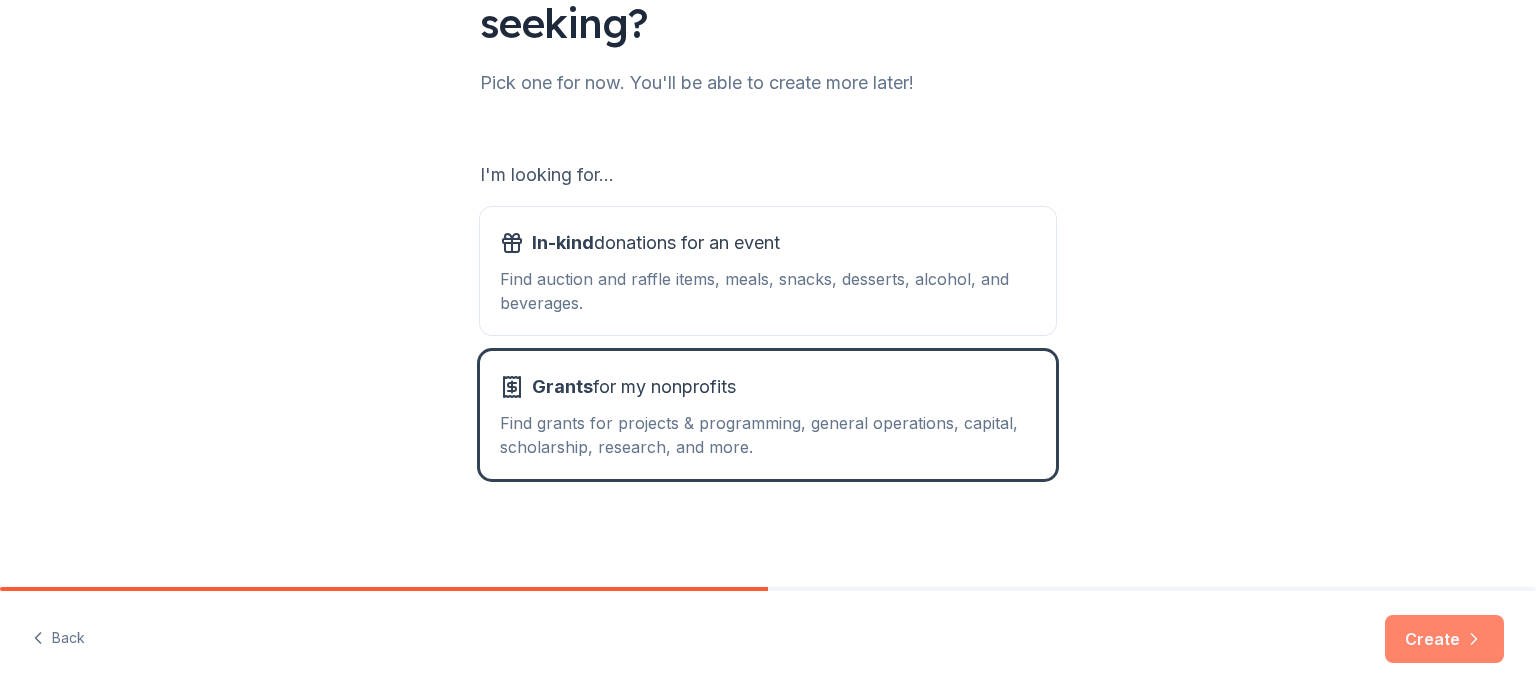 click on "Create" at bounding box center [1444, 639] 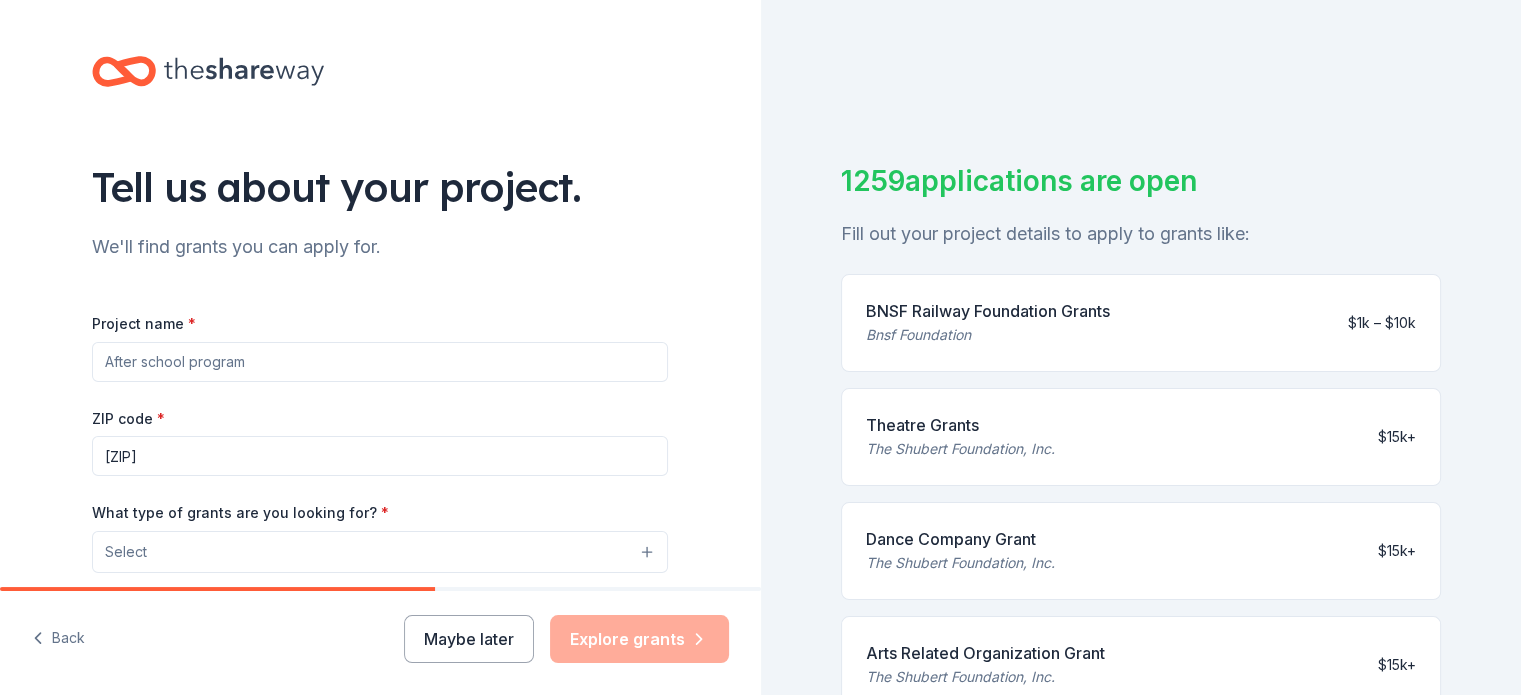 drag, startPoint x: 248, startPoint y: 364, endPoint x: 54, endPoint y: 346, distance: 194.83327 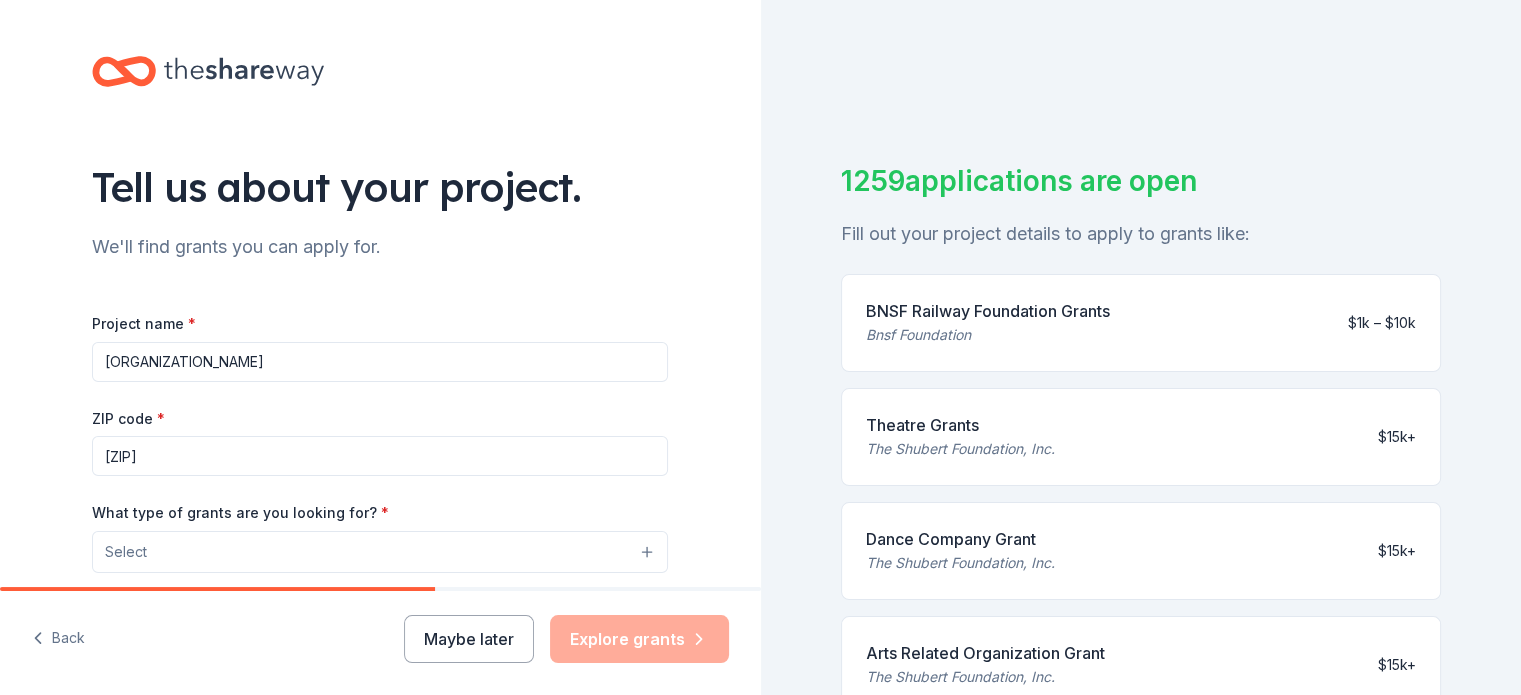 type on "[ORGANIZATION_NAME]" 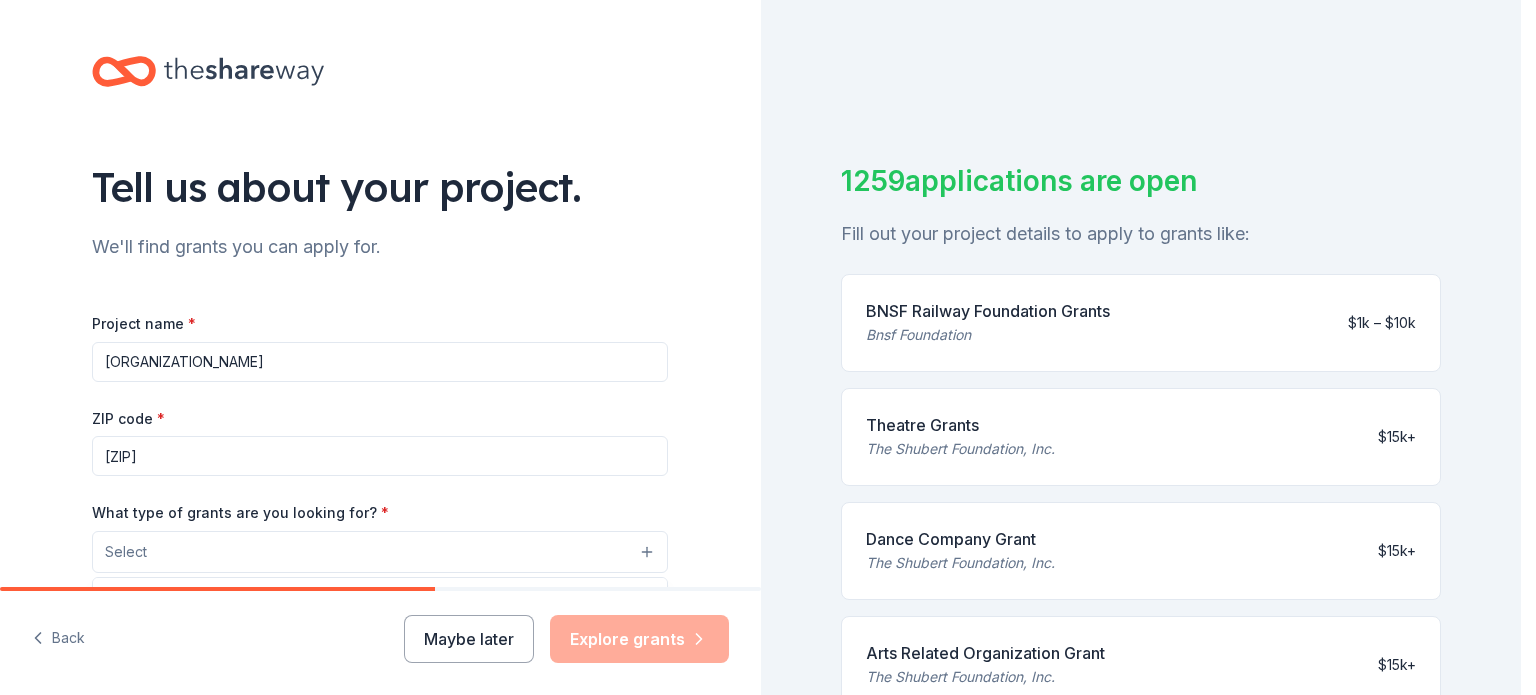 click on "Select" at bounding box center (380, 552) 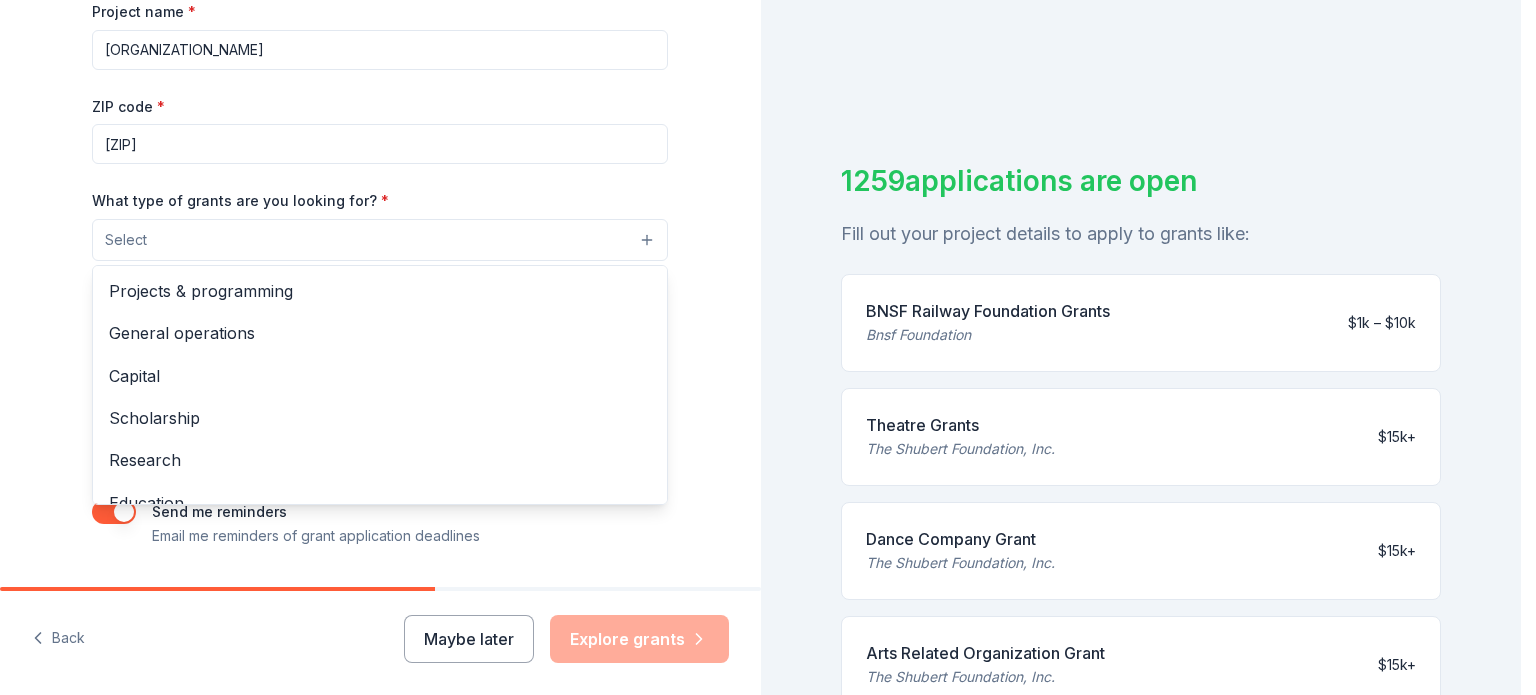 scroll, scrollTop: 316, scrollLeft: 0, axis: vertical 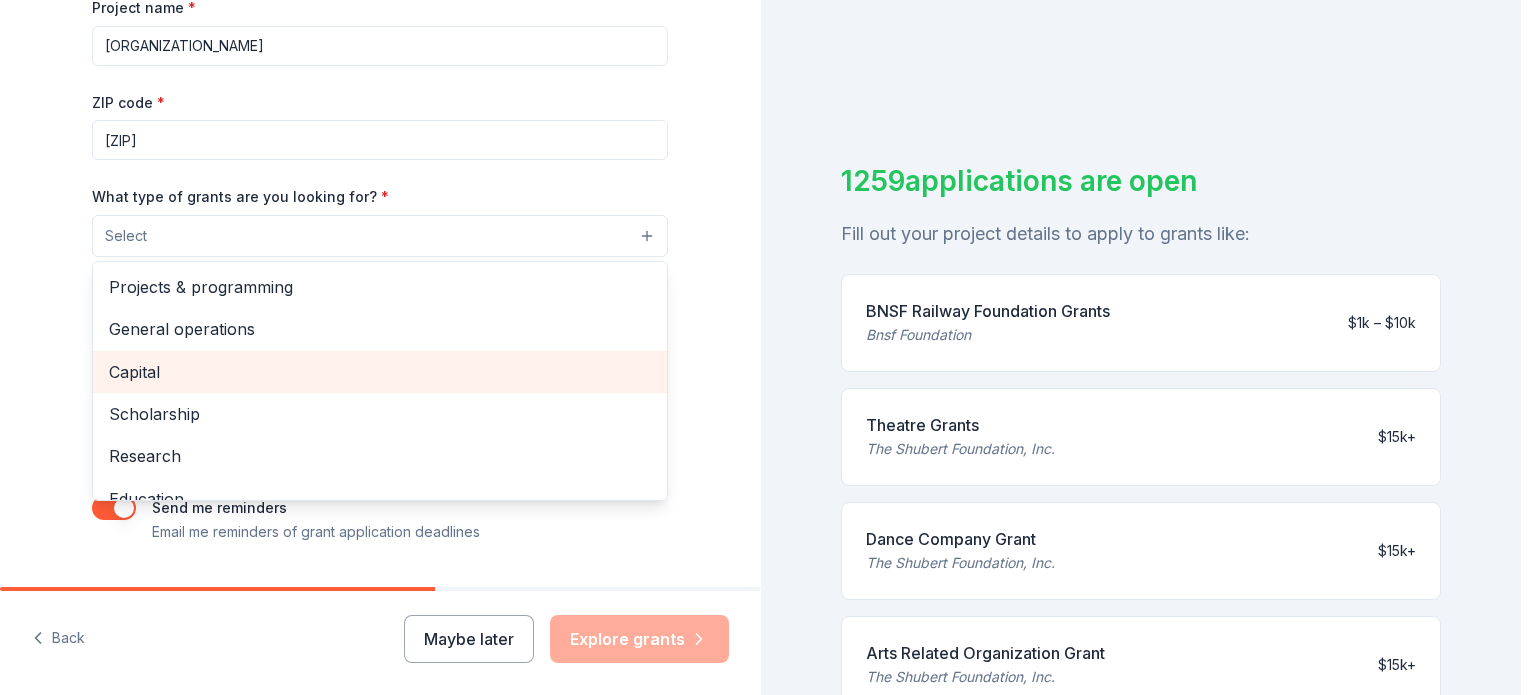 click on "Capital" at bounding box center [380, 372] 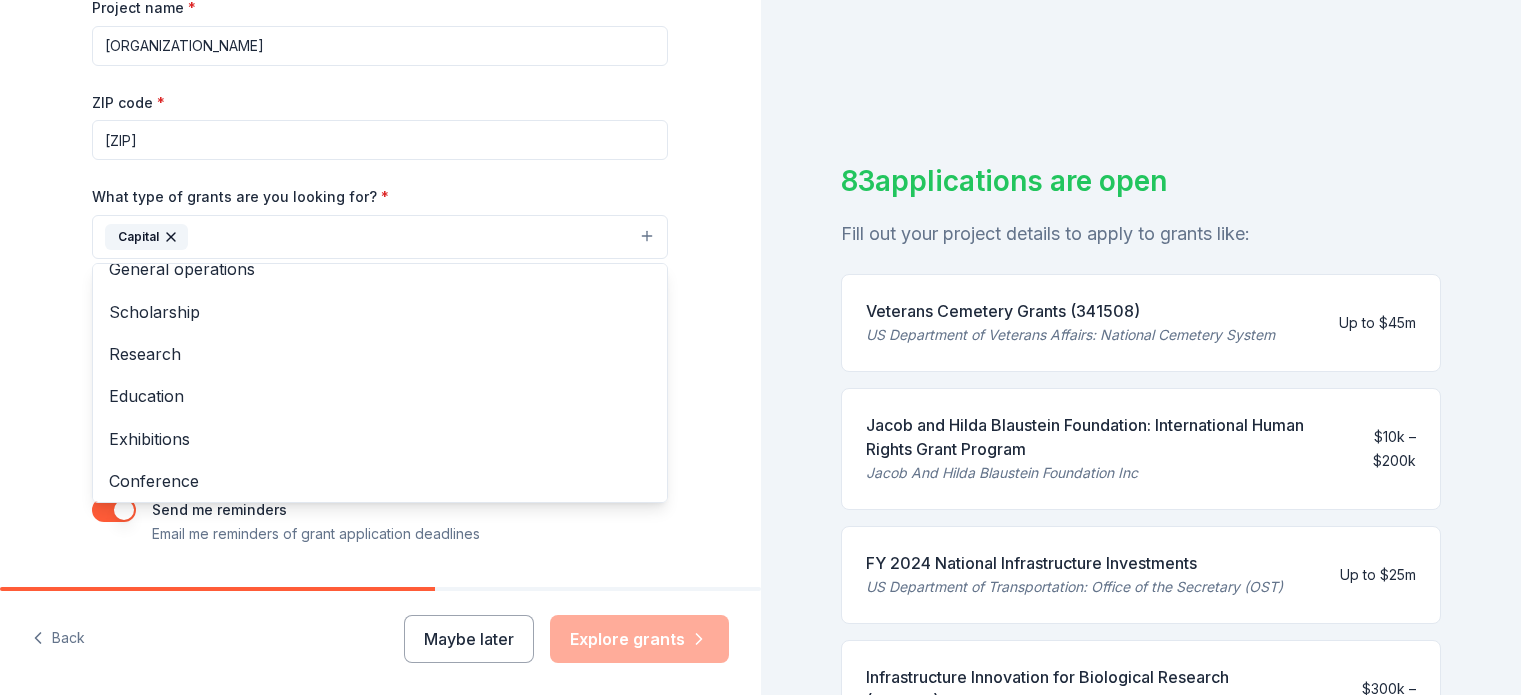 scroll, scrollTop: 0, scrollLeft: 0, axis: both 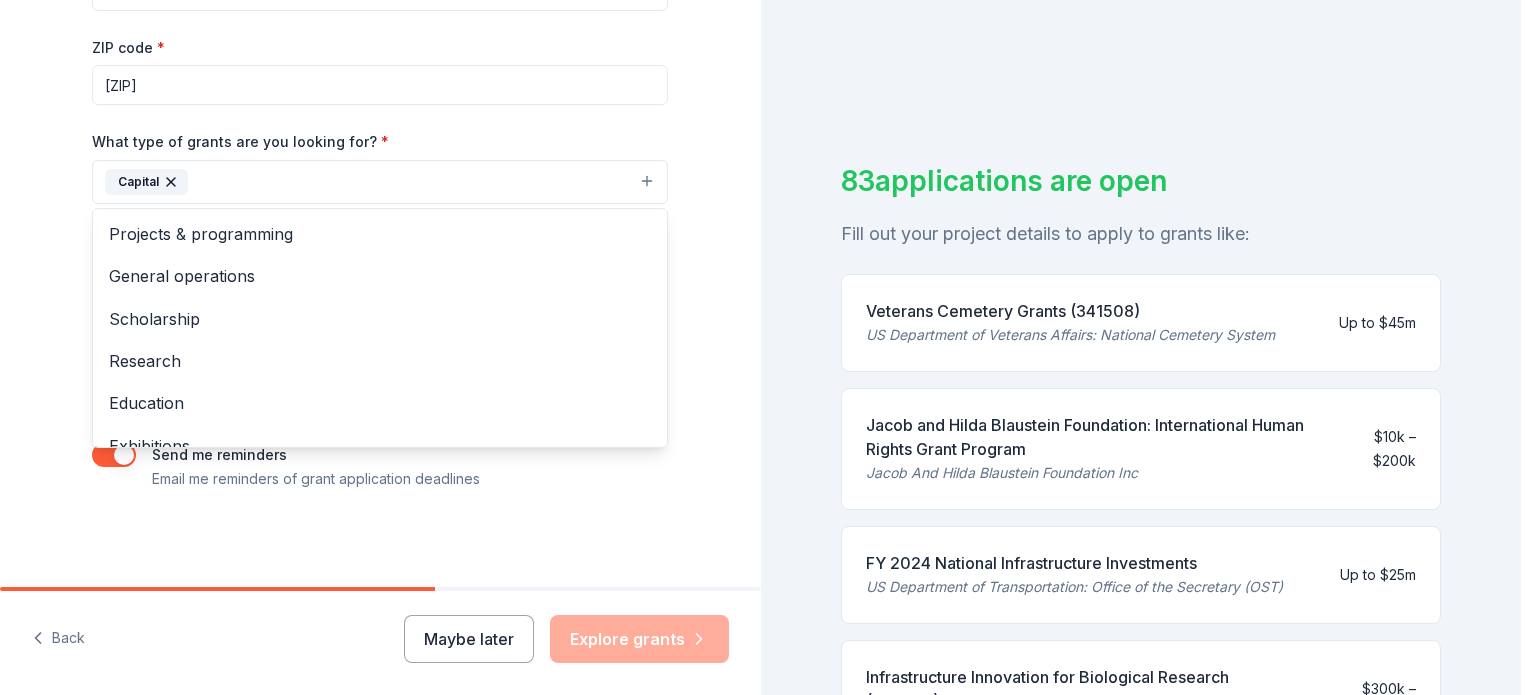 click on "Project name * [ORGANIZATION_NAME] ZIP code * [POSTAL_CODE] What type of grants are you looking for? * Capital Projects & programming General operations Scholarship Research Education Exhibitions Conference Training and capacity building Fellowship Other What is your project about? * We use this to match you to relevant grant opportunities. See examples We recommend at least 300 characters to get the best grant matches. Send me reminders Email me reminders of grant application deadlines" at bounding box center [380, 215] 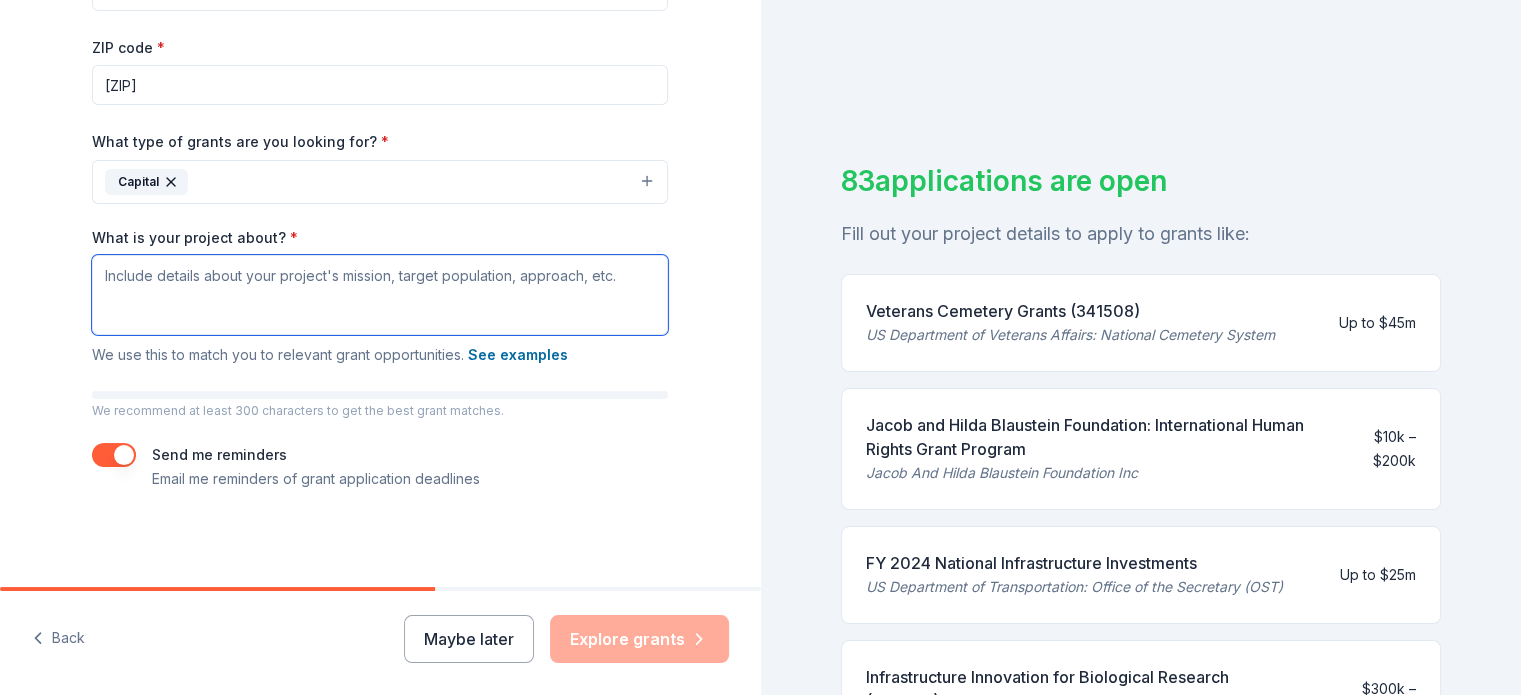 click on "What is your project about? *" at bounding box center [380, 295] 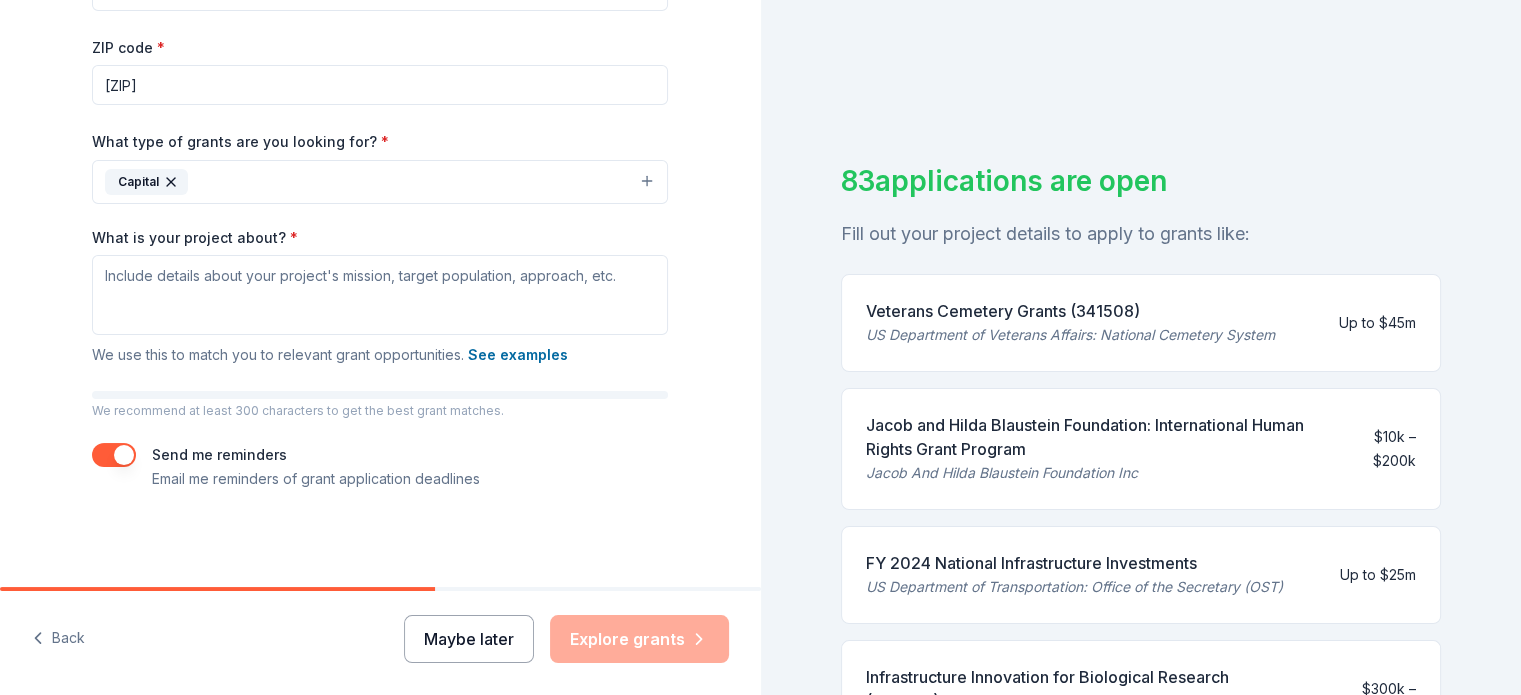 click on "Maybe later" at bounding box center (469, 639) 